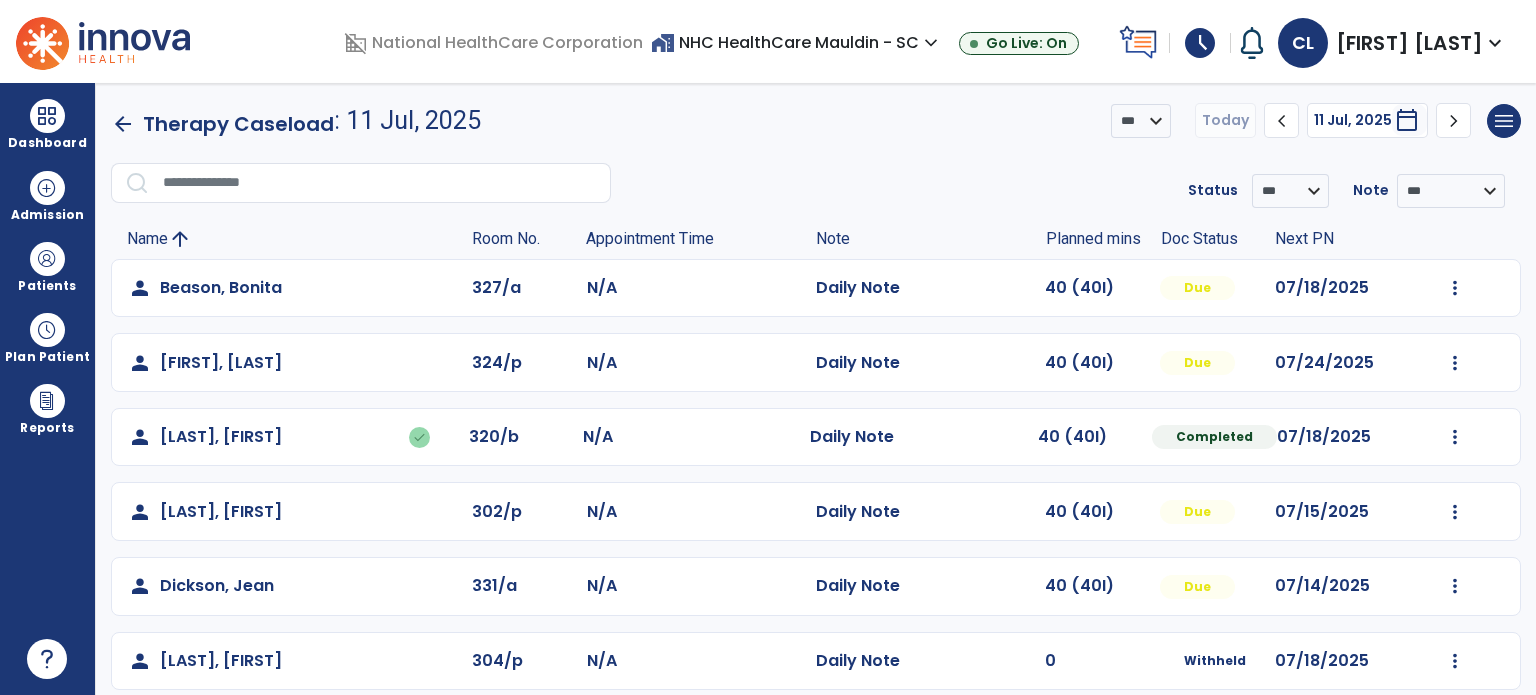 scroll, scrollTop: 0, scrollLeft: 0, axis: both 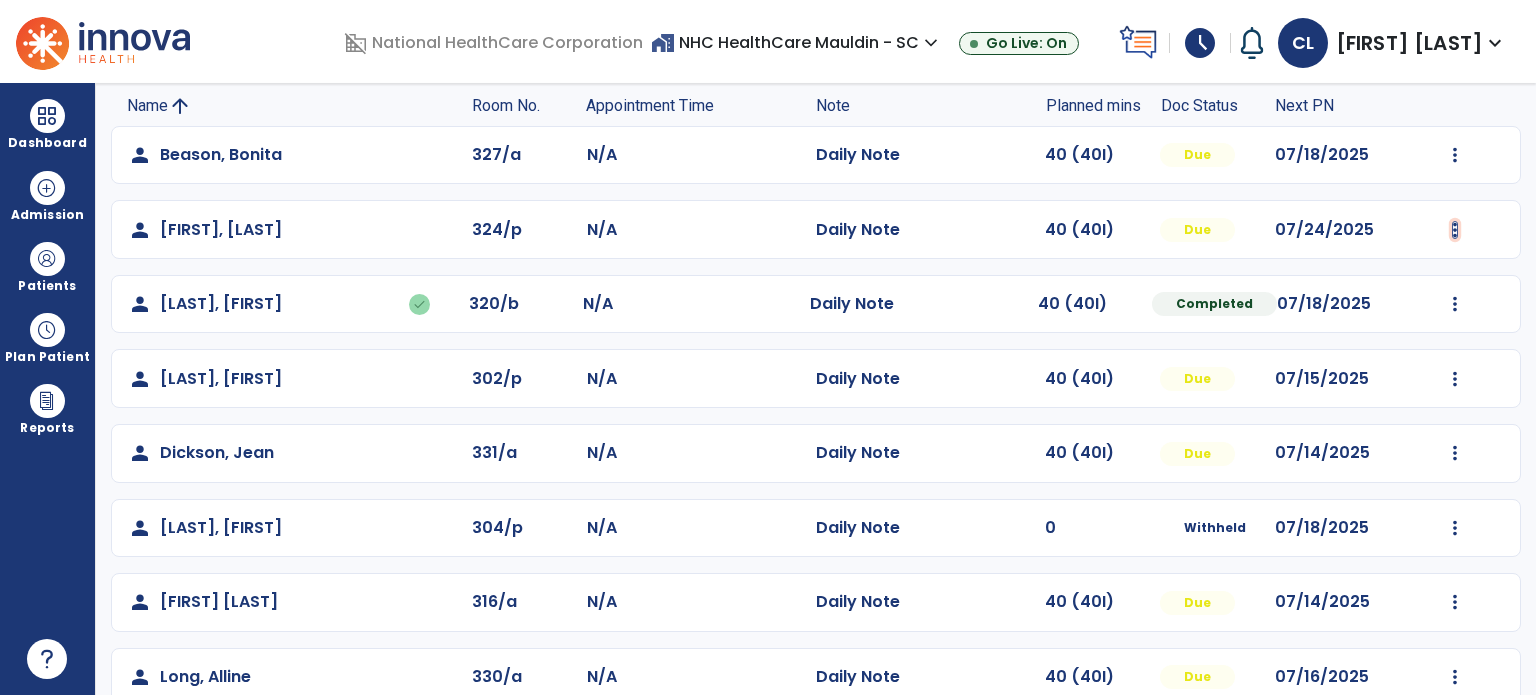 click at bounding box center (1455, 155) 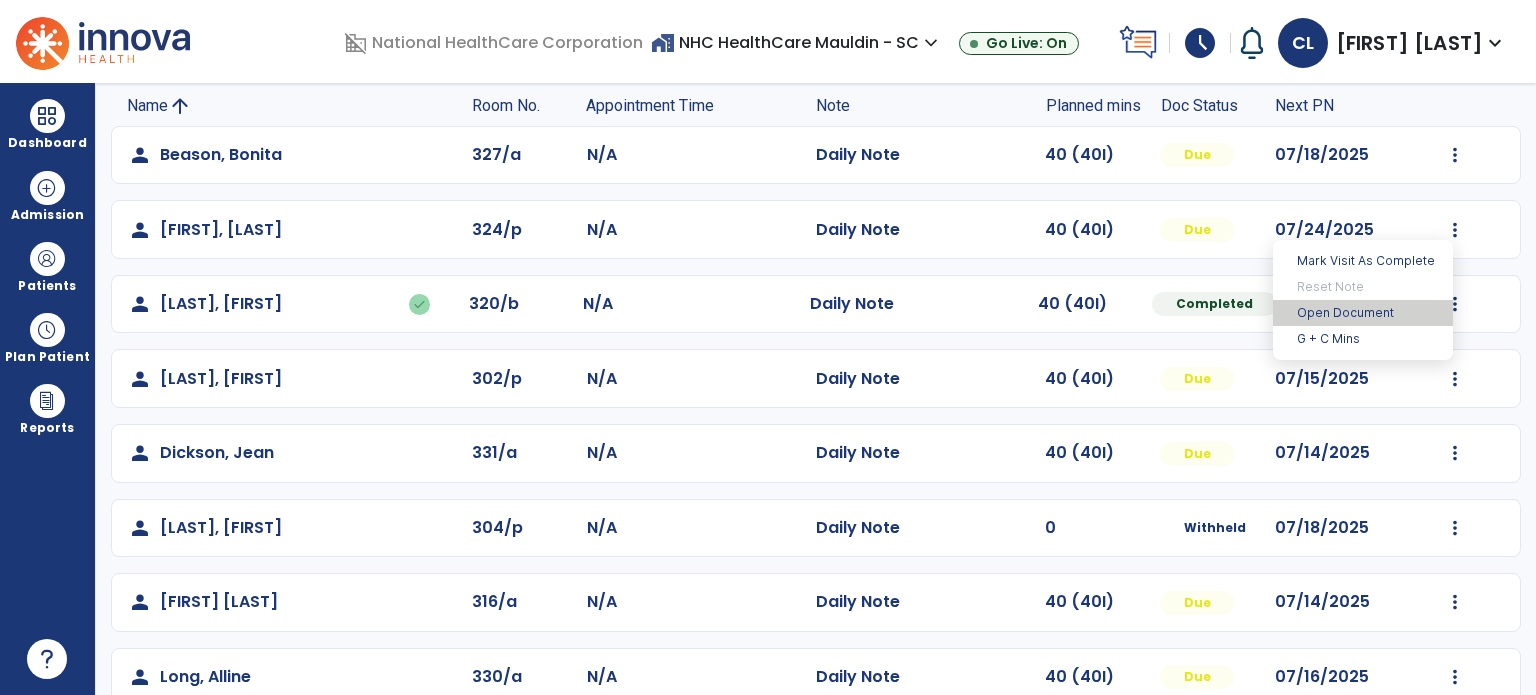 click on "Open Document" at bounding box center (1363, 313) 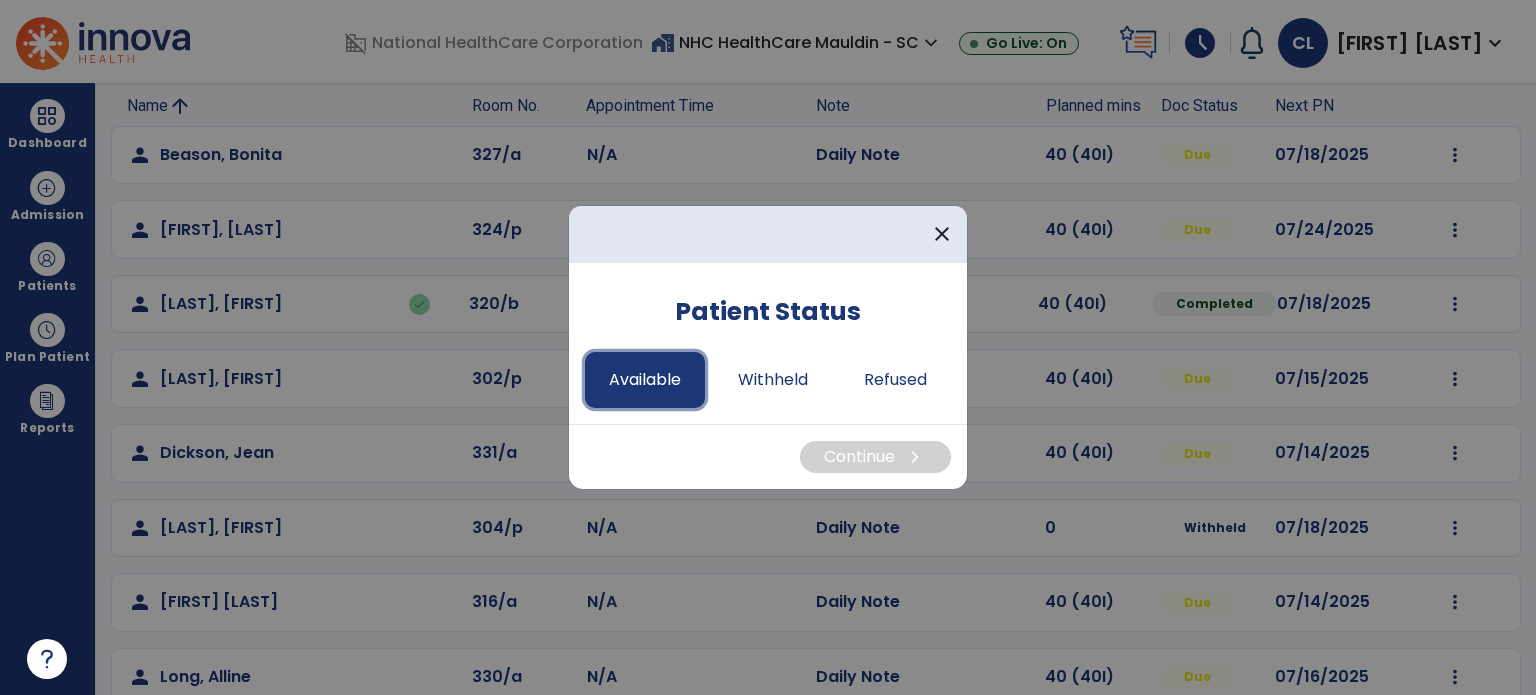 click on "Available" at bounding box center (645, 380) 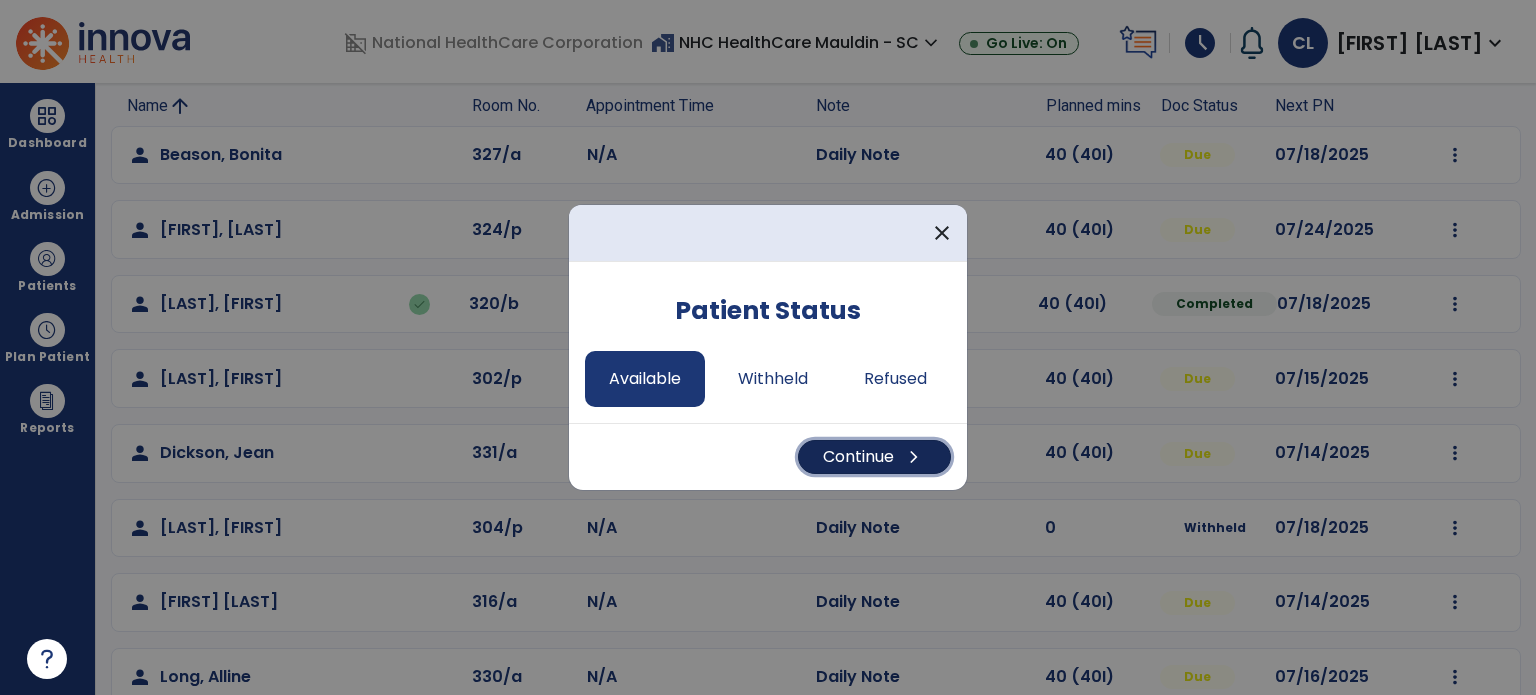 click on "Continue   chevron_right" at bounding box center (874, 457) 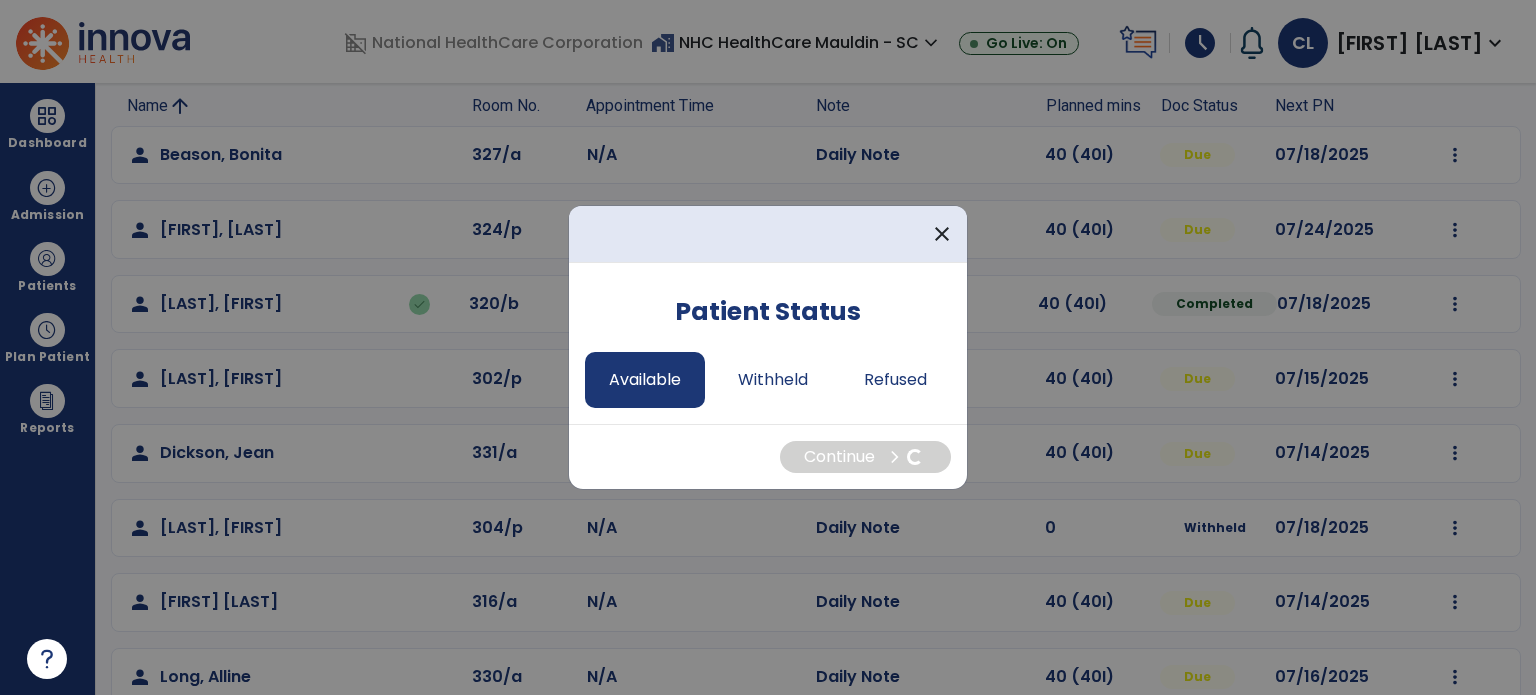 select on "*" 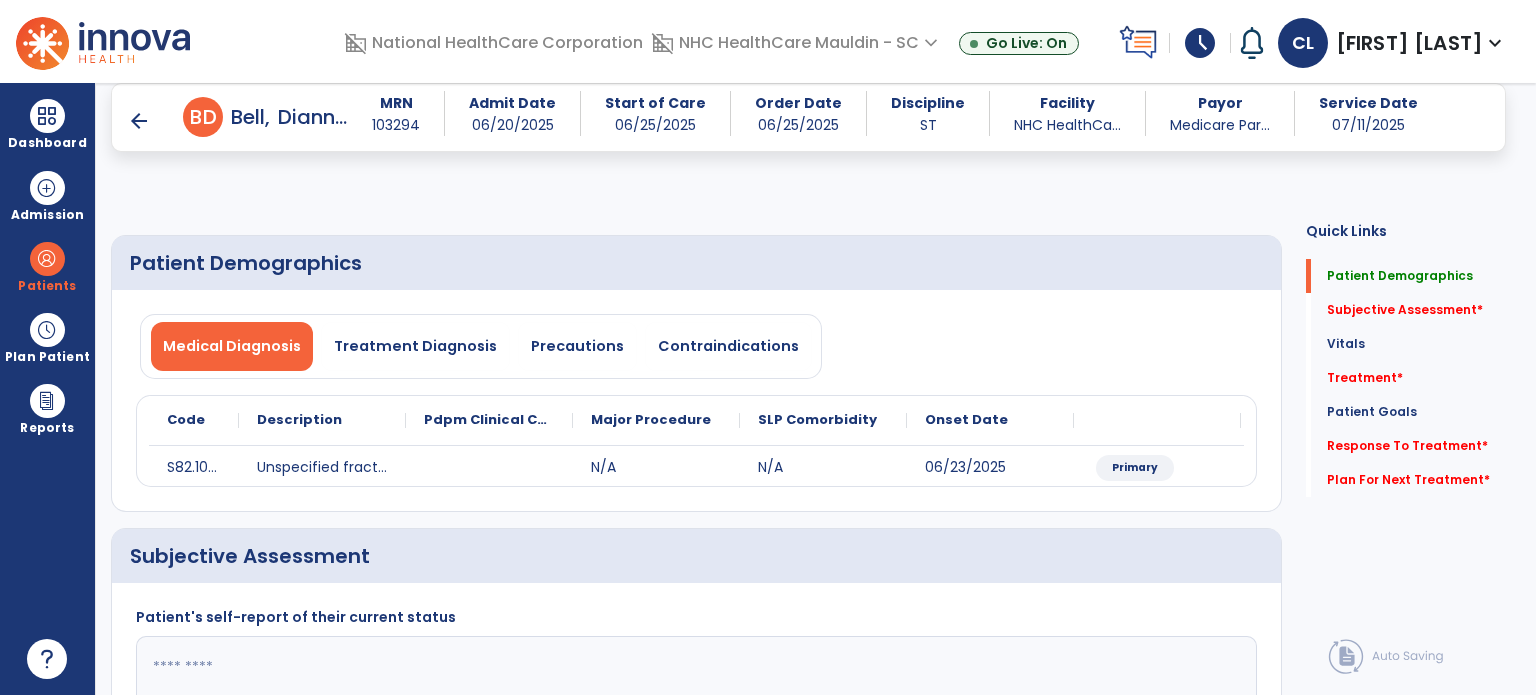 scroll, scrollTop: 324, scrollLeft: 0, axis: vertical 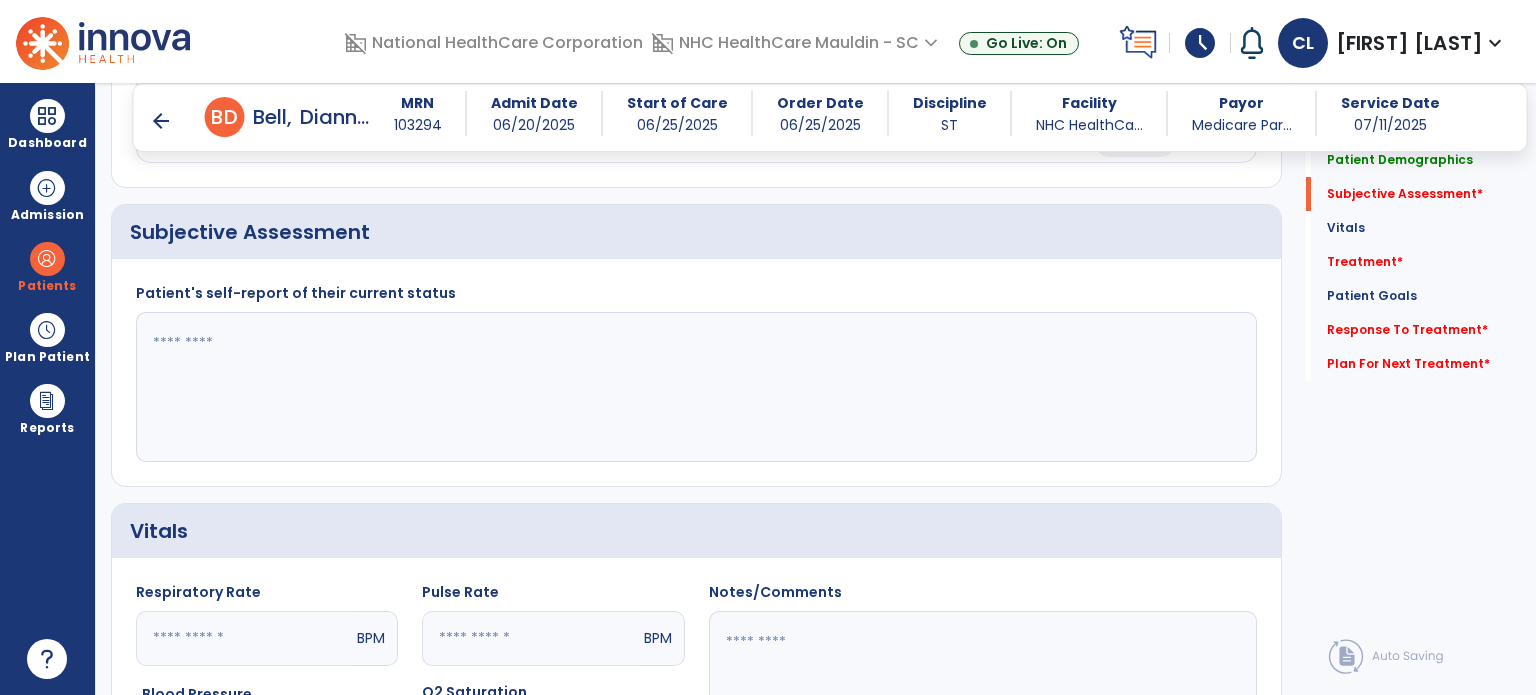 click 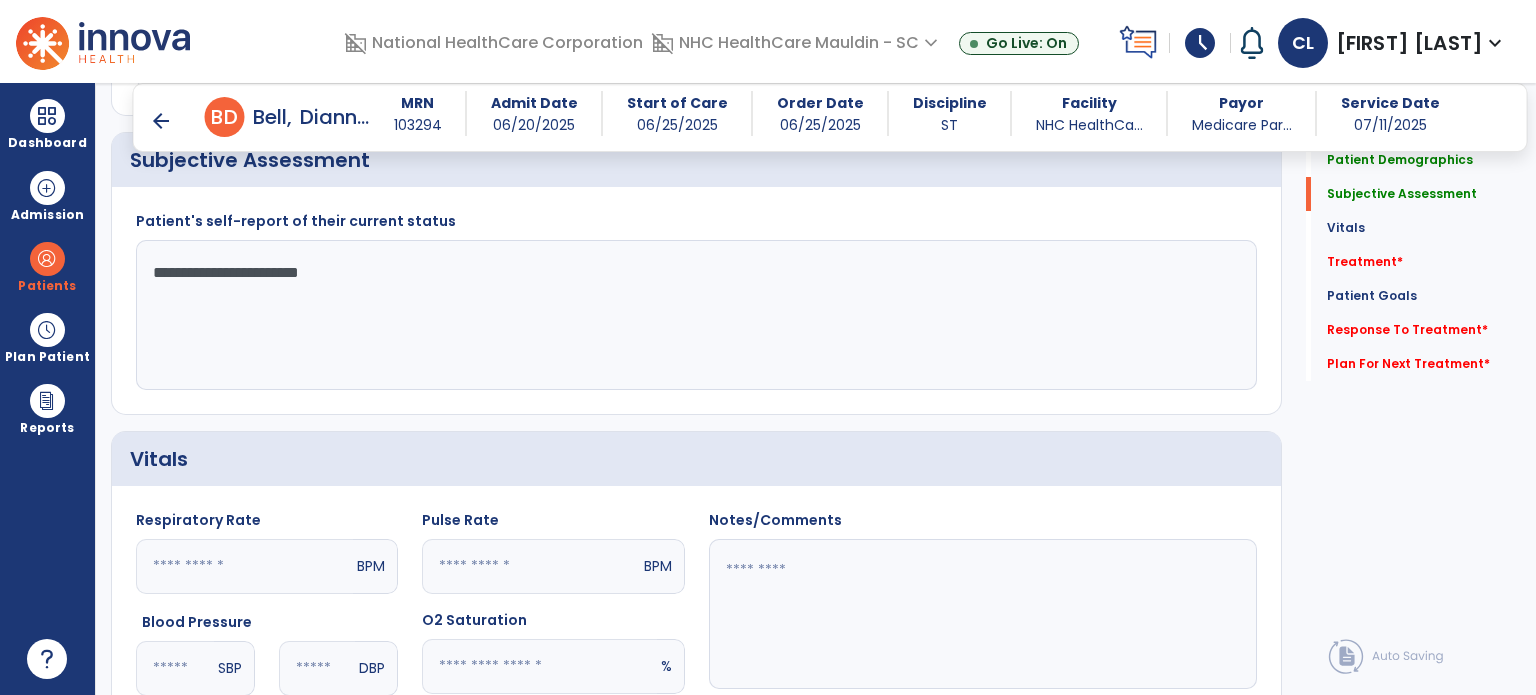 scroll, scrollTop: 408, scrollLeft: 0, axis: vertical 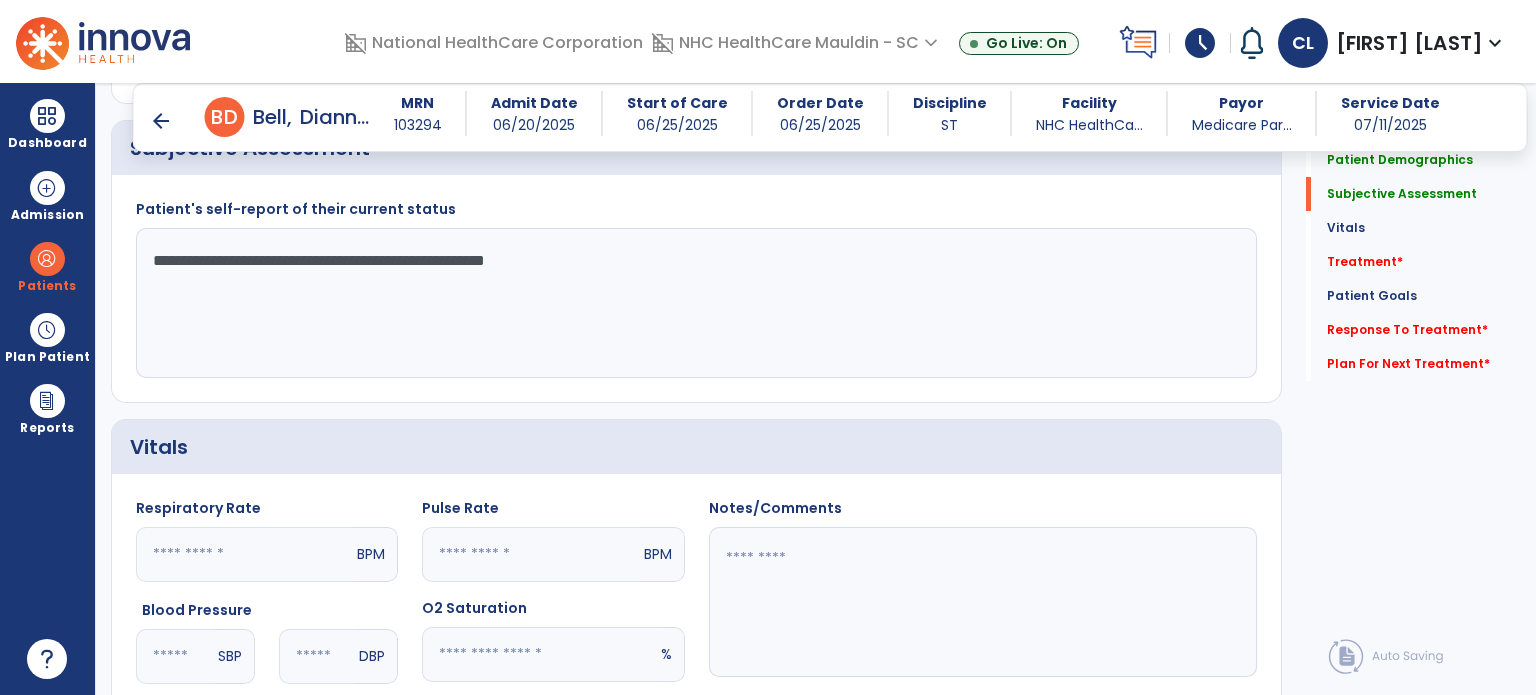 type on "**********" 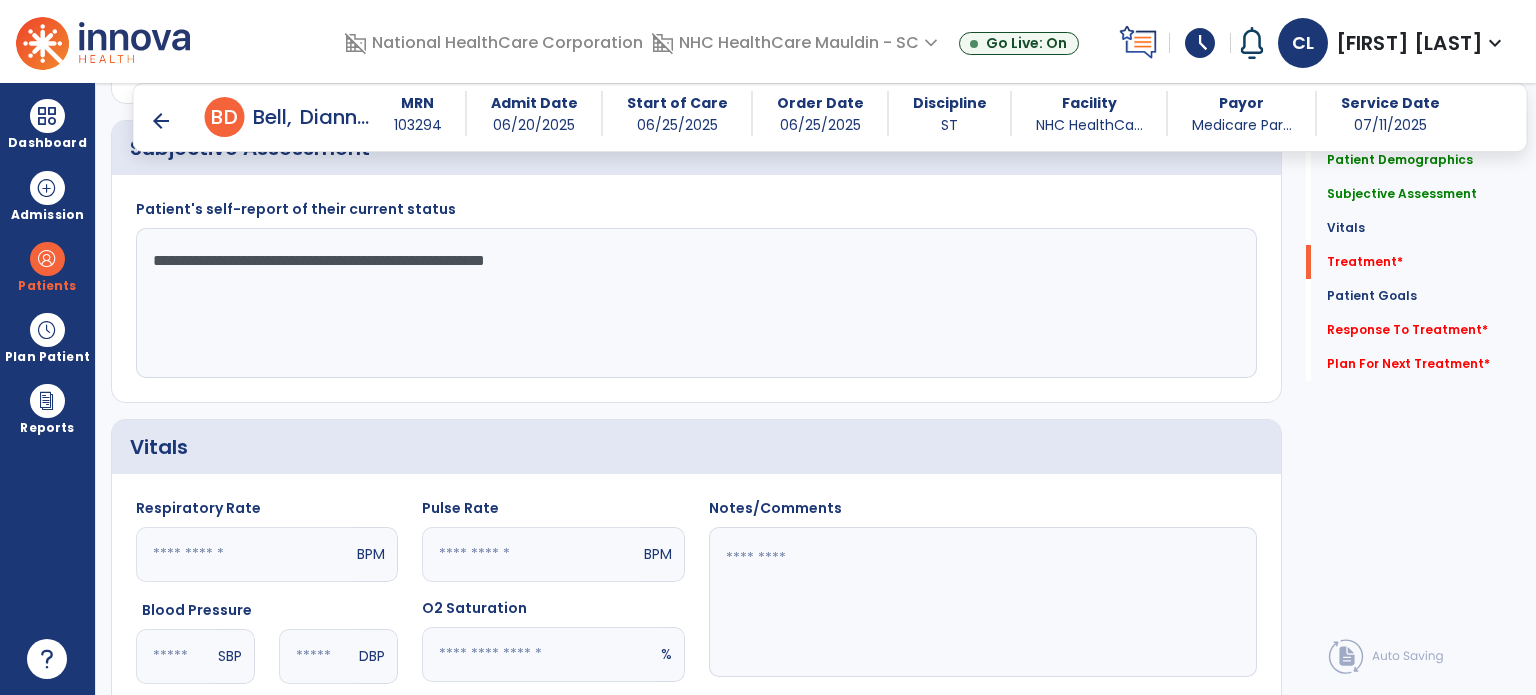 scroll, scrollTop: 1064, scrollLeft: 0, axis: vertical 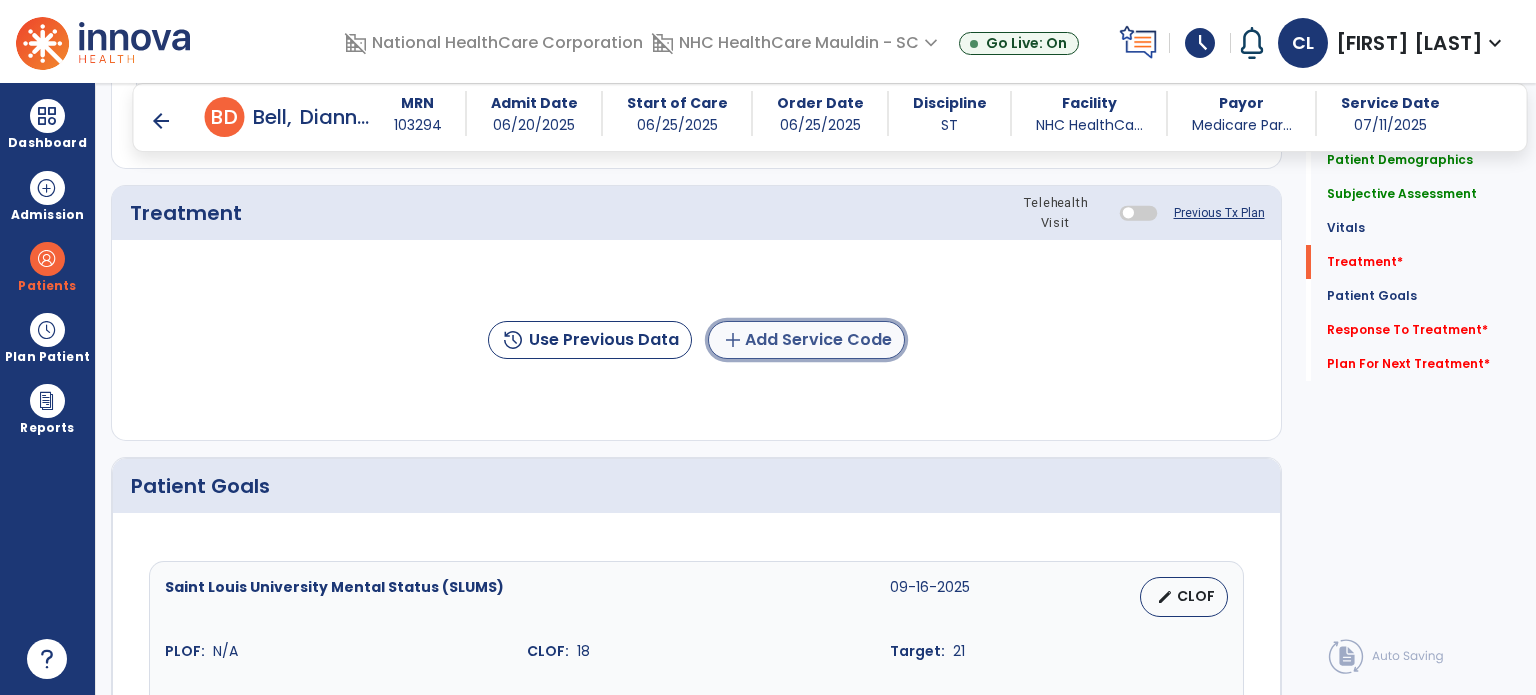 click on "add  Add Service Code" 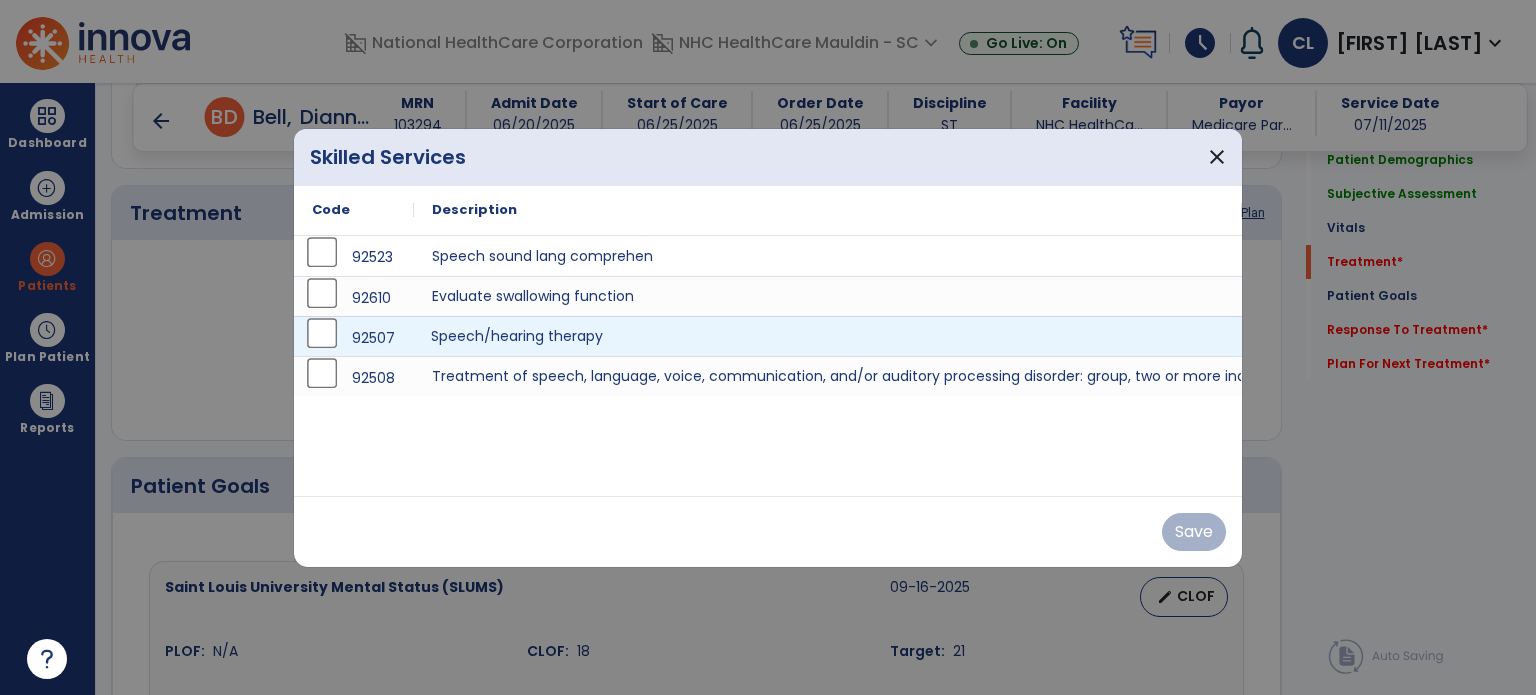 click on "Speech/hearing therapy" at bounding box center (828, 336) 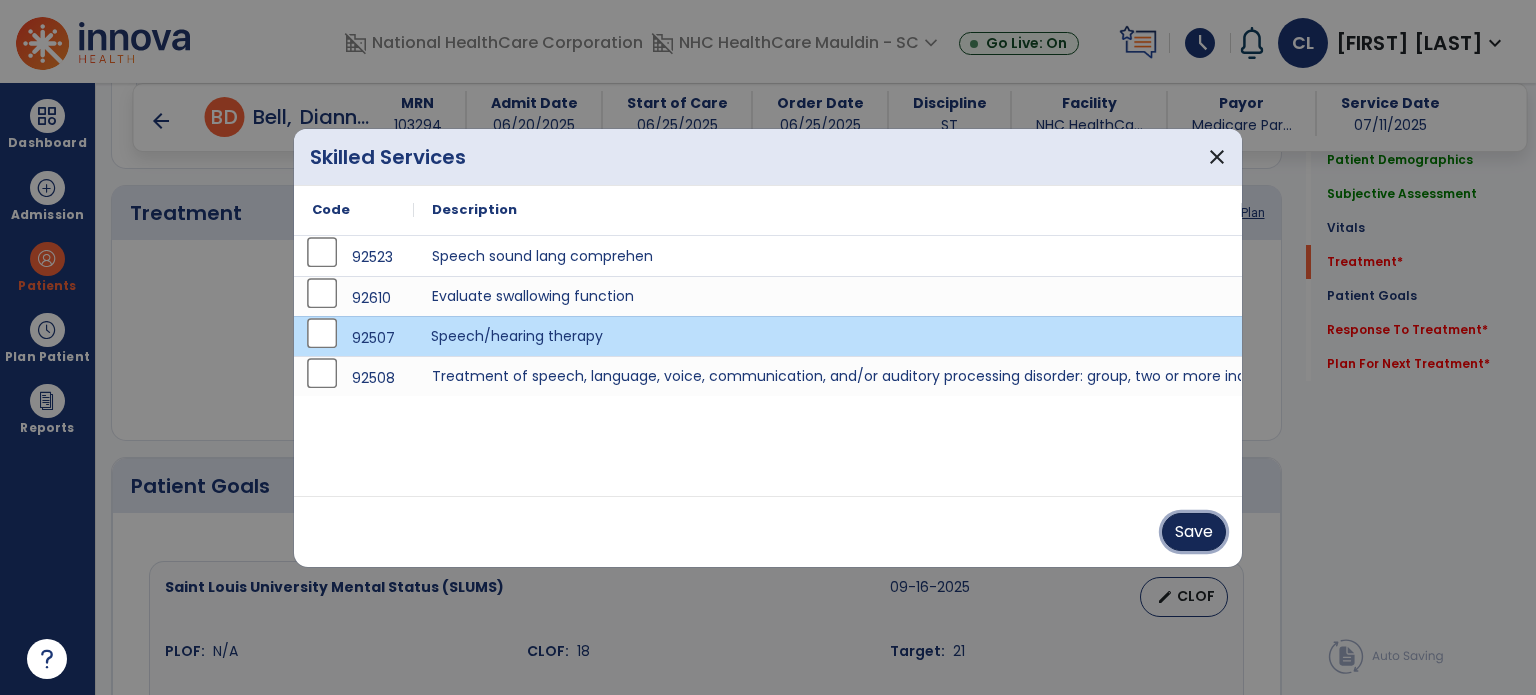 click on "Save" at bounding box center (1194, 532) 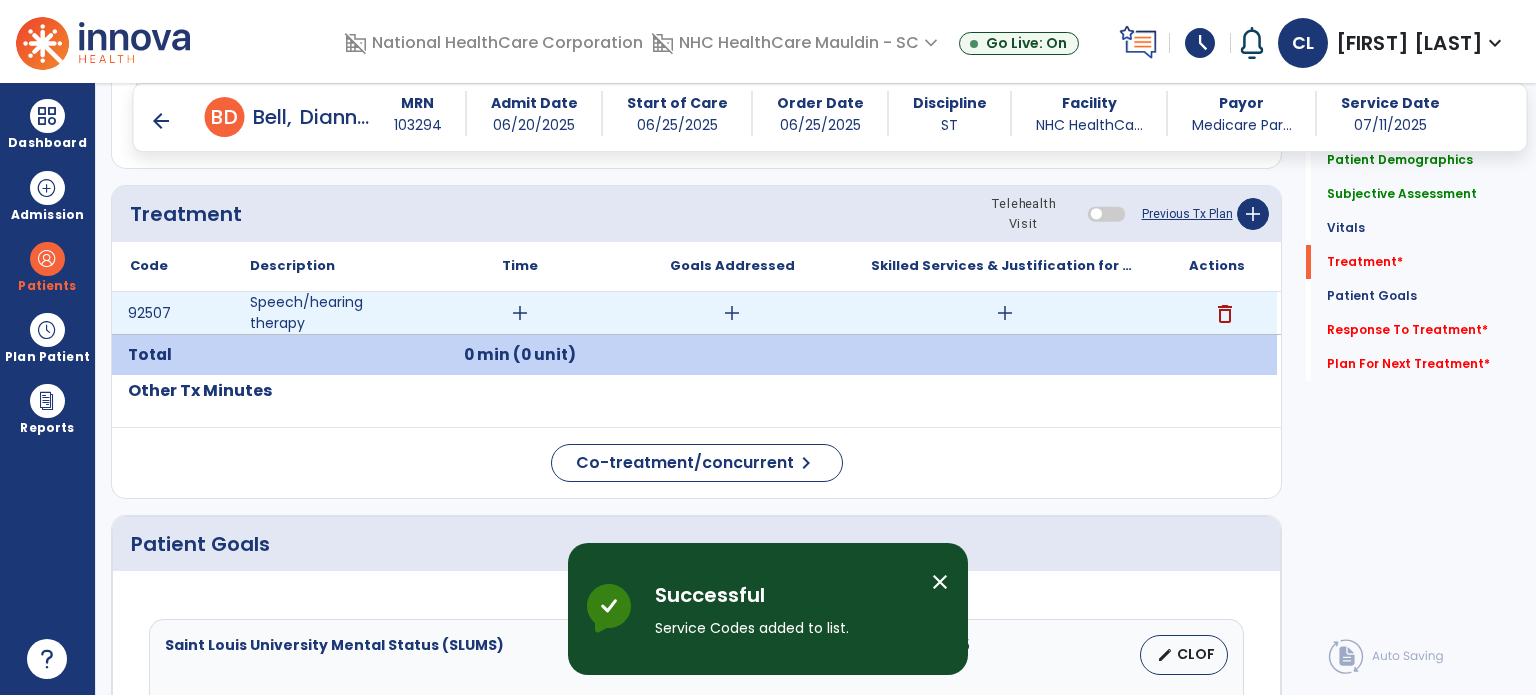 click on "add" at bounding box center [1004, 313] 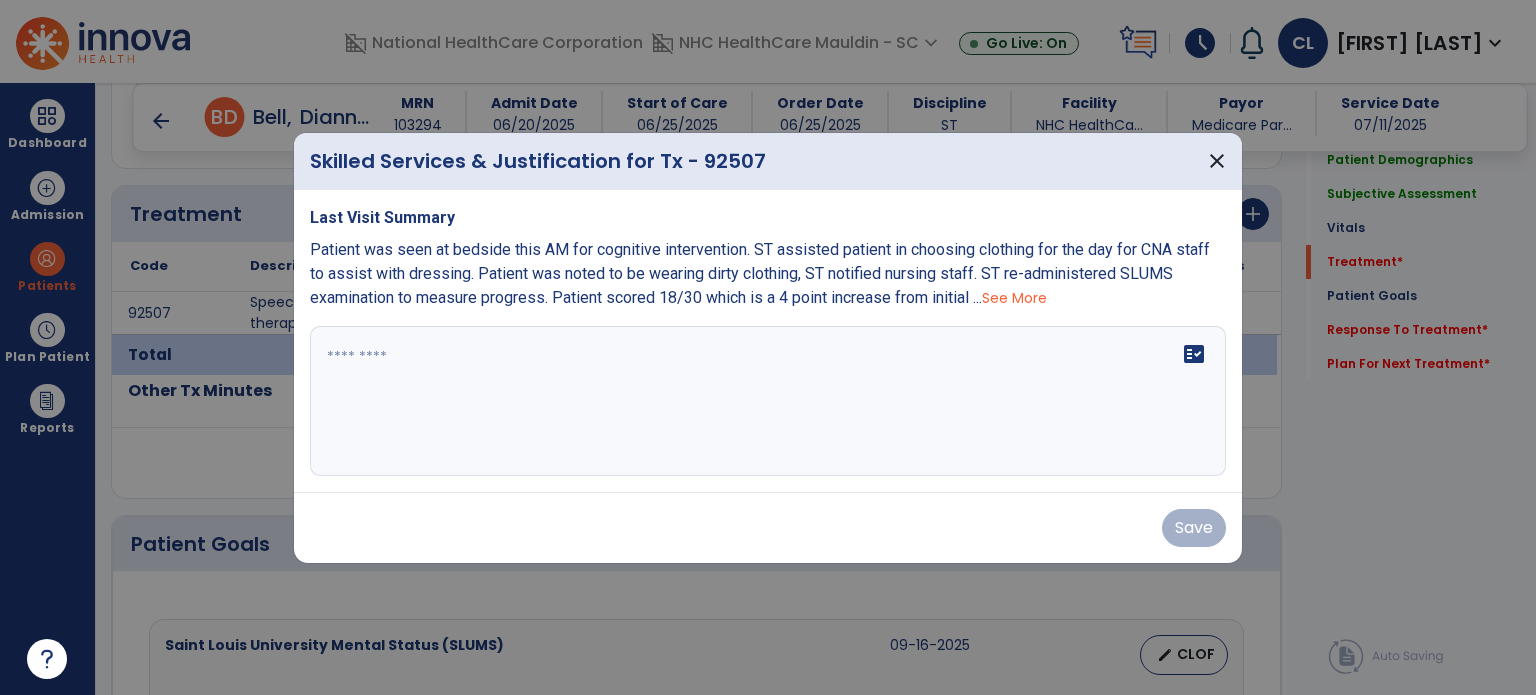 click on "Patient was seen at bedside this AM for cognitive intervention. ST assisted patient in choosing clothing for the day for CNA staff to assist with dressing. Patient was noted to be wearing dirty clothing, ST notified nursing staff. ST re-administered SLUMS examination to measure progress. Patient scored 18/30 which is a 4 point increase from initial ..." at bounding box center [760, 273] 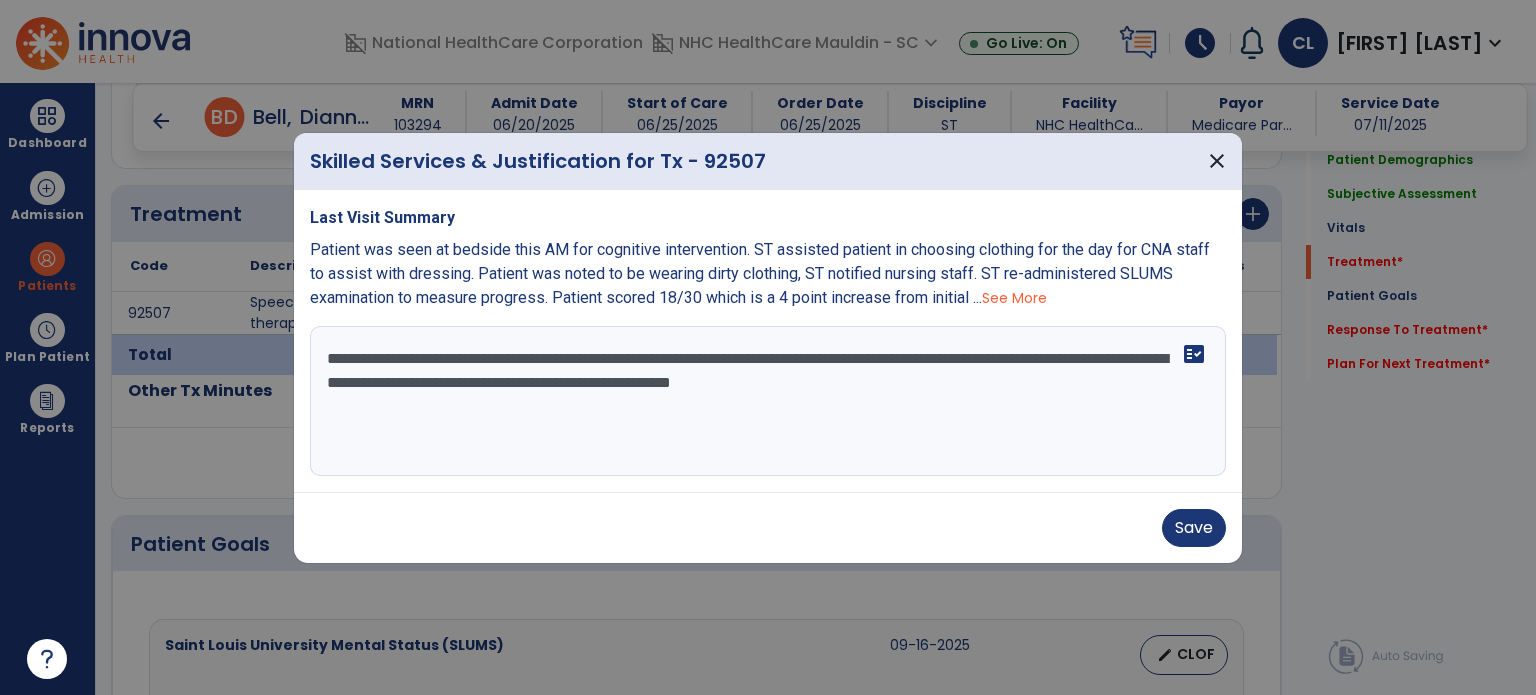 click on "**********" at bounding box center (768, 401) 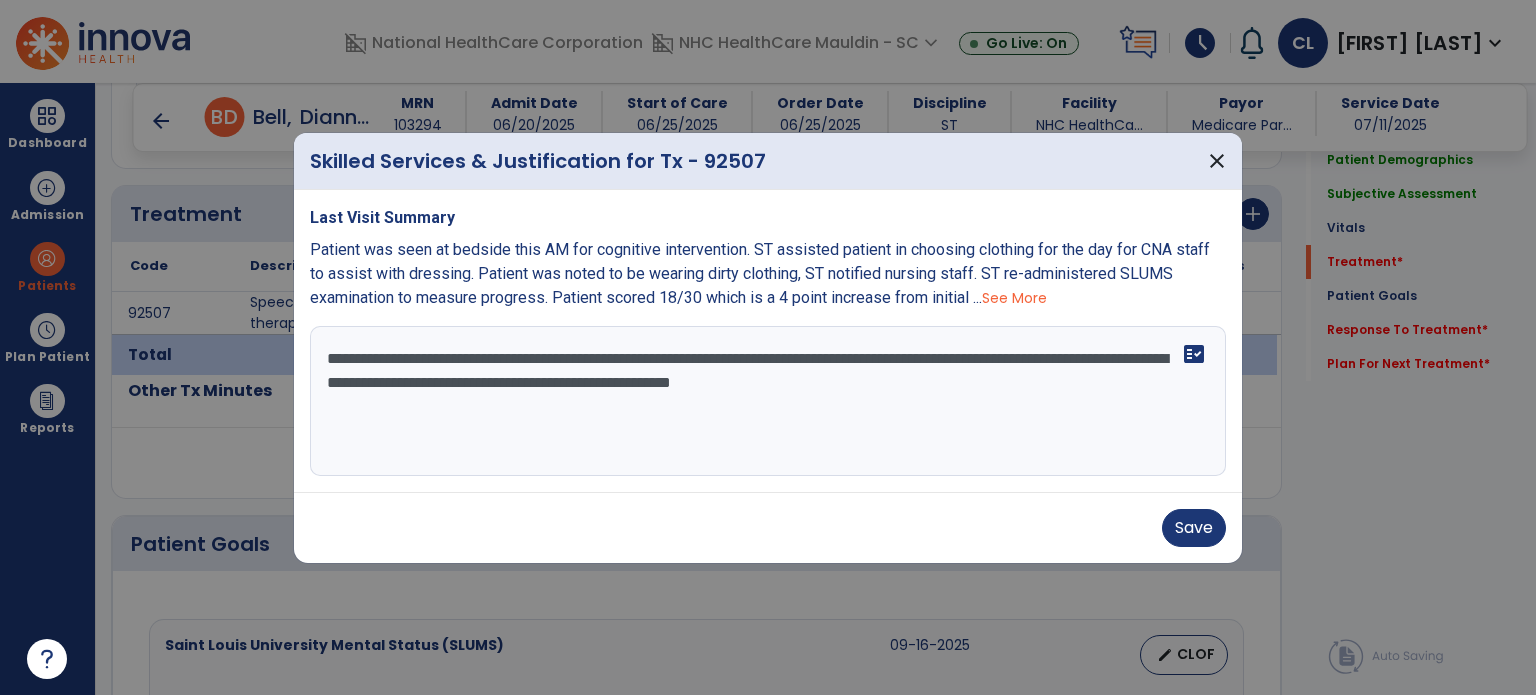click on "**********" at bounding box center [768, 401] 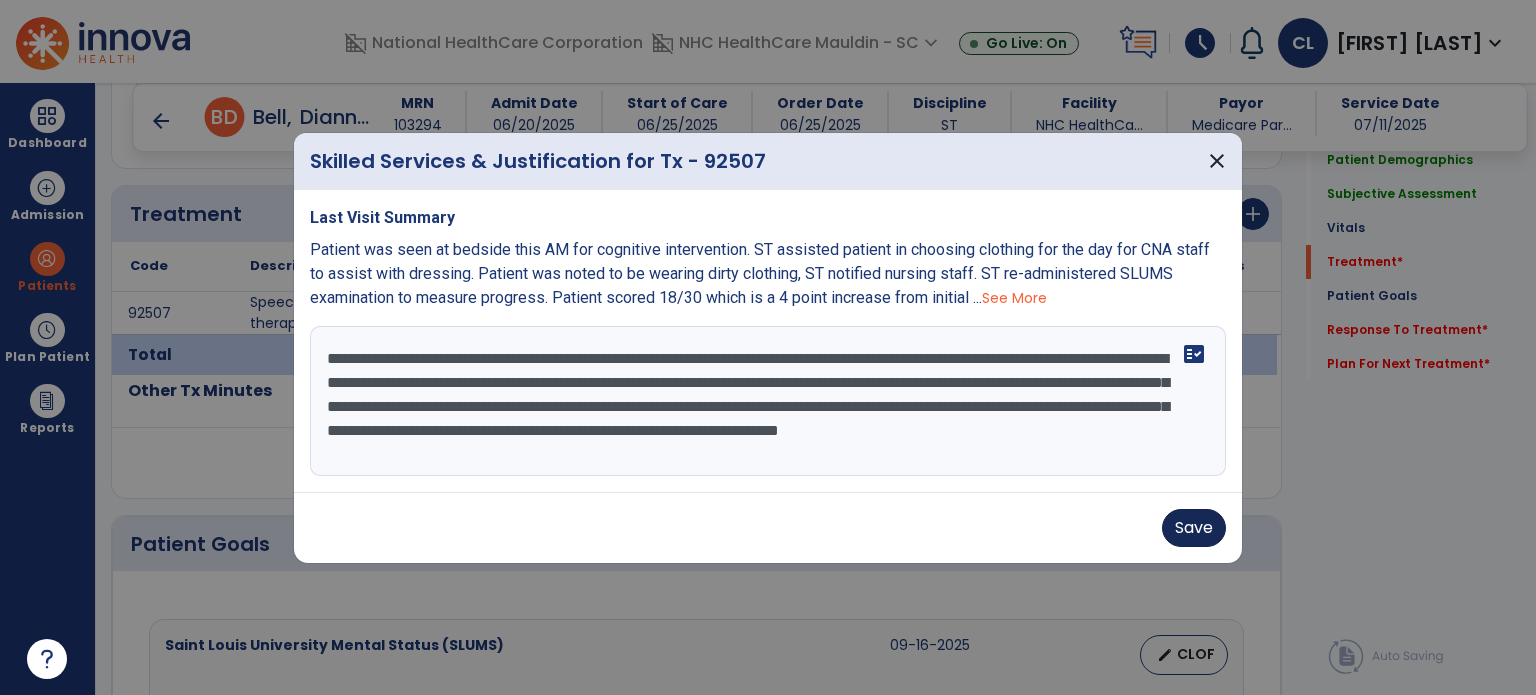 type on "**********" 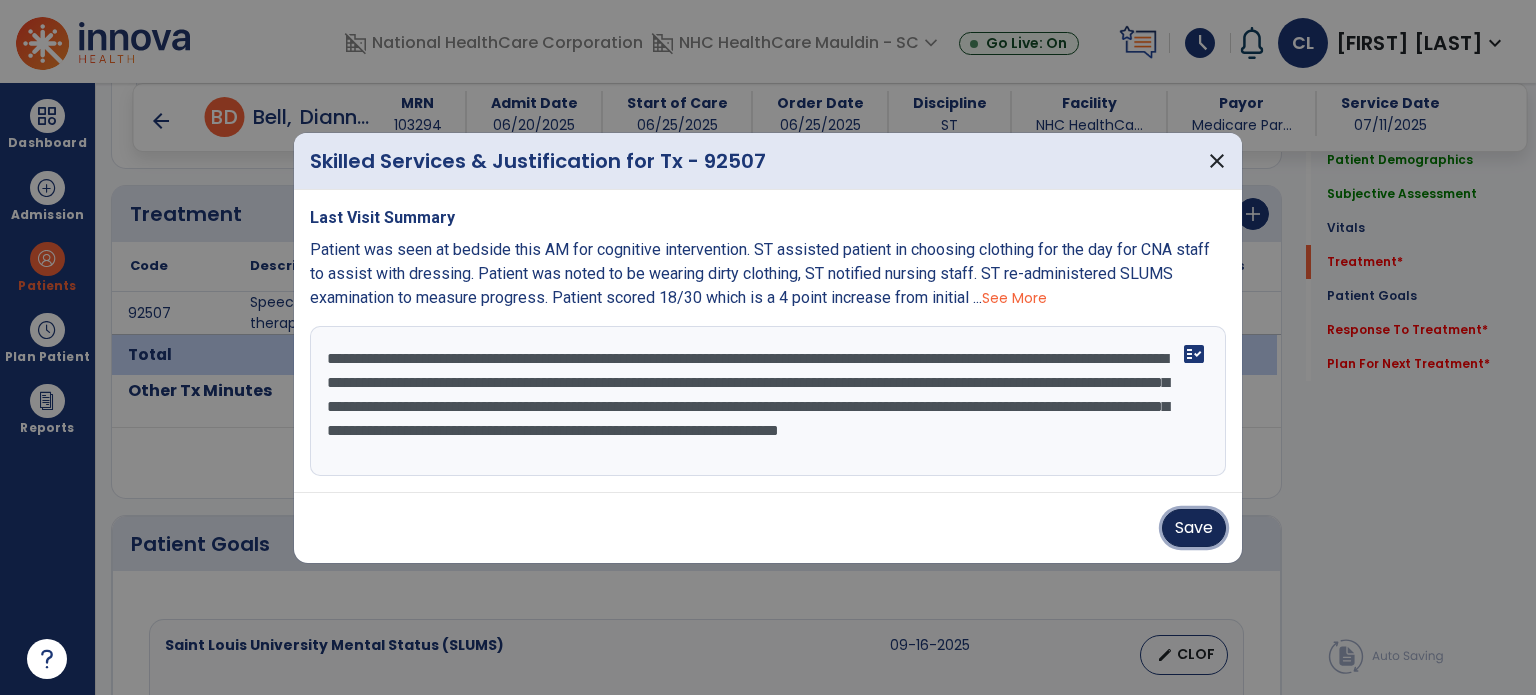click on "Save" at bounding box center (1194, 528) 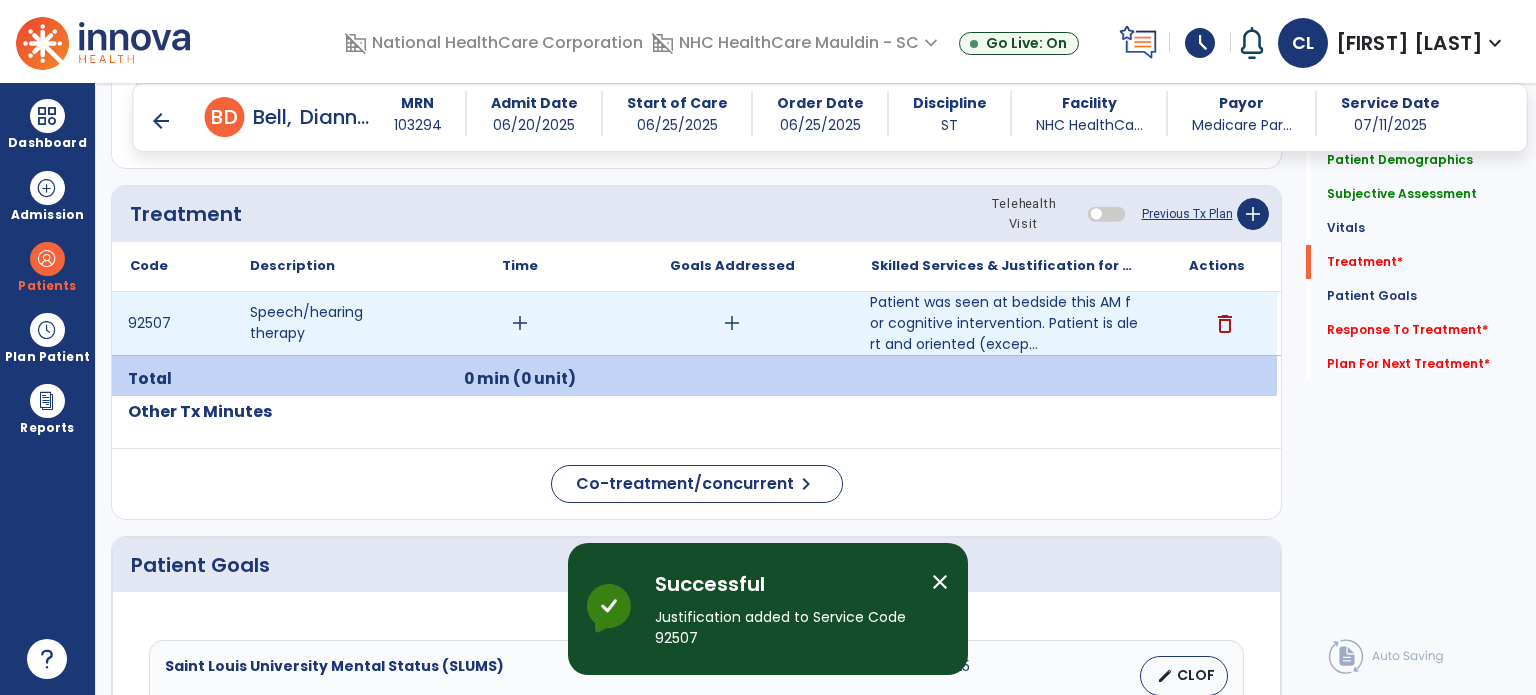 click on "add" at bounding box center (732, 323) 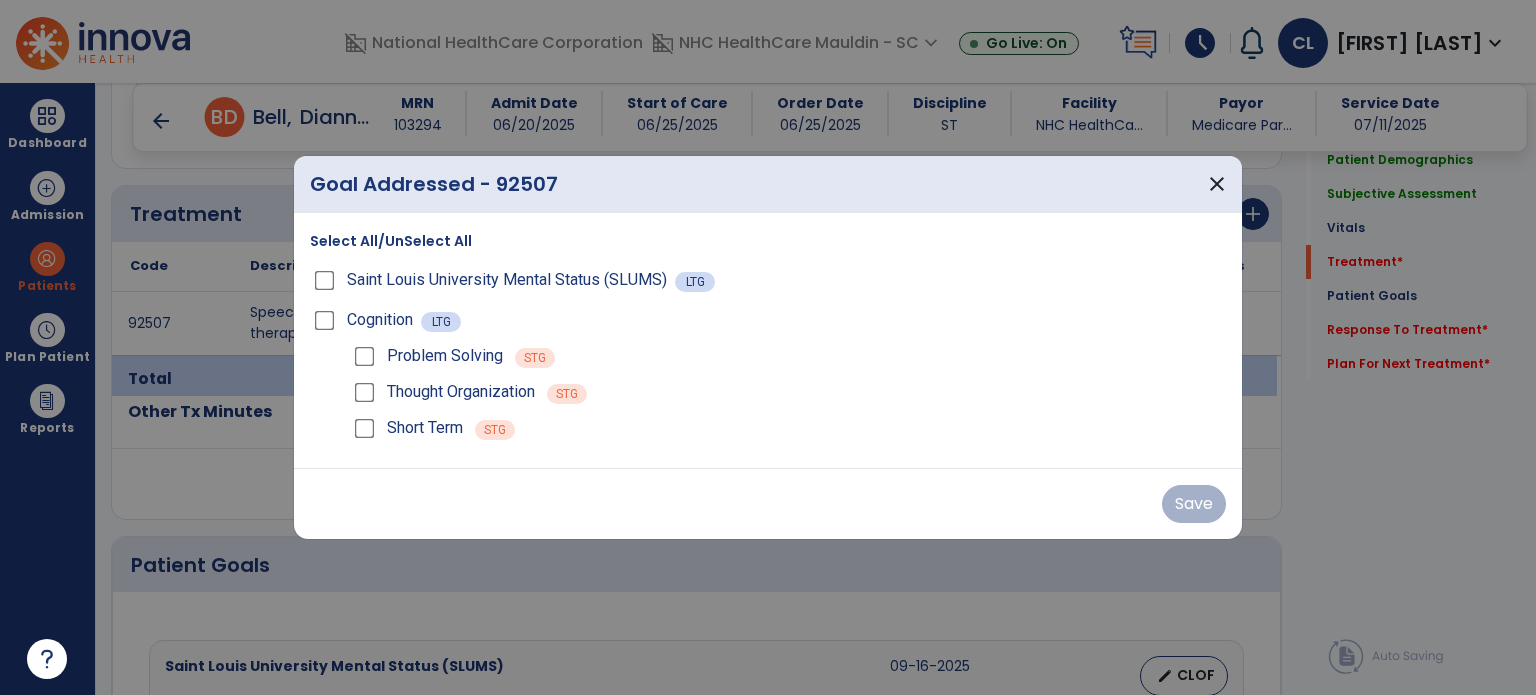 click on "Cognition  LTG" at bounding box center [768, 320] 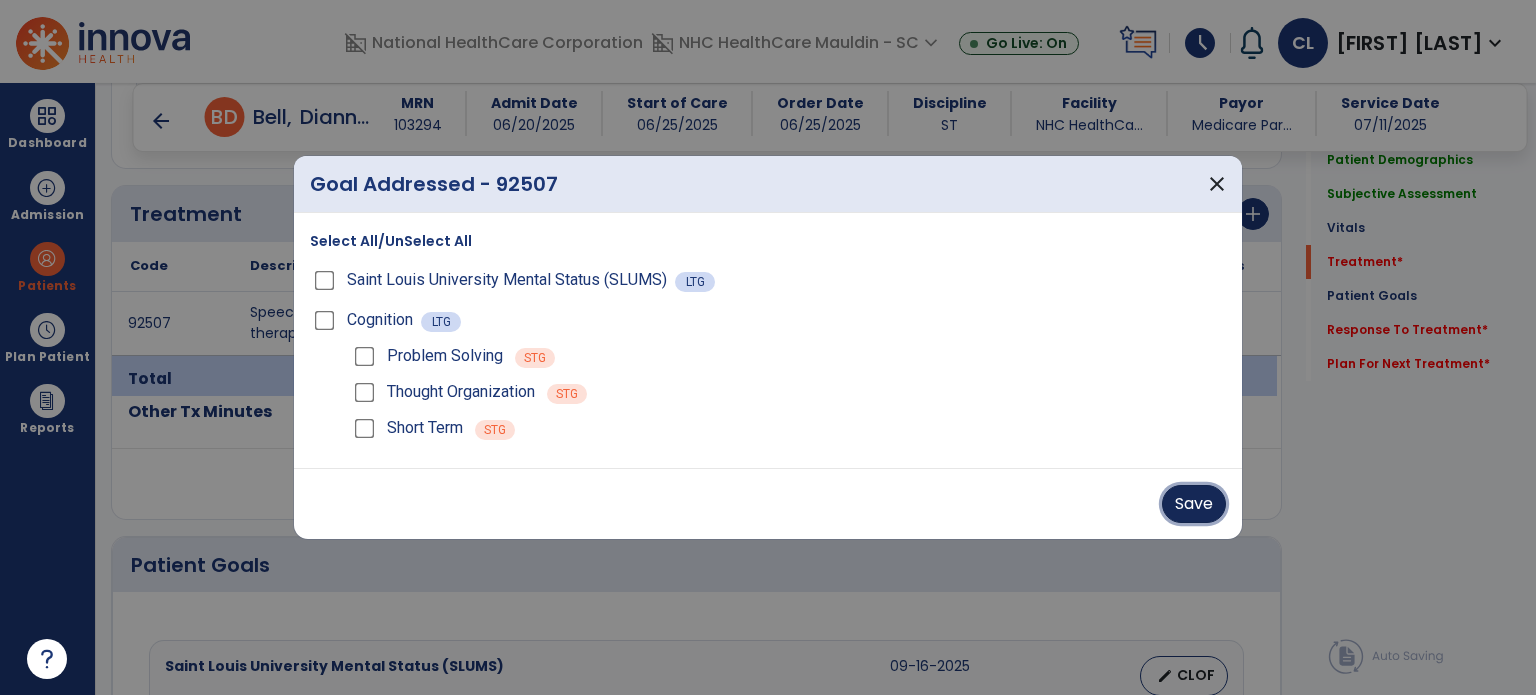 click on "Save" at bounding box center (1194, 504) 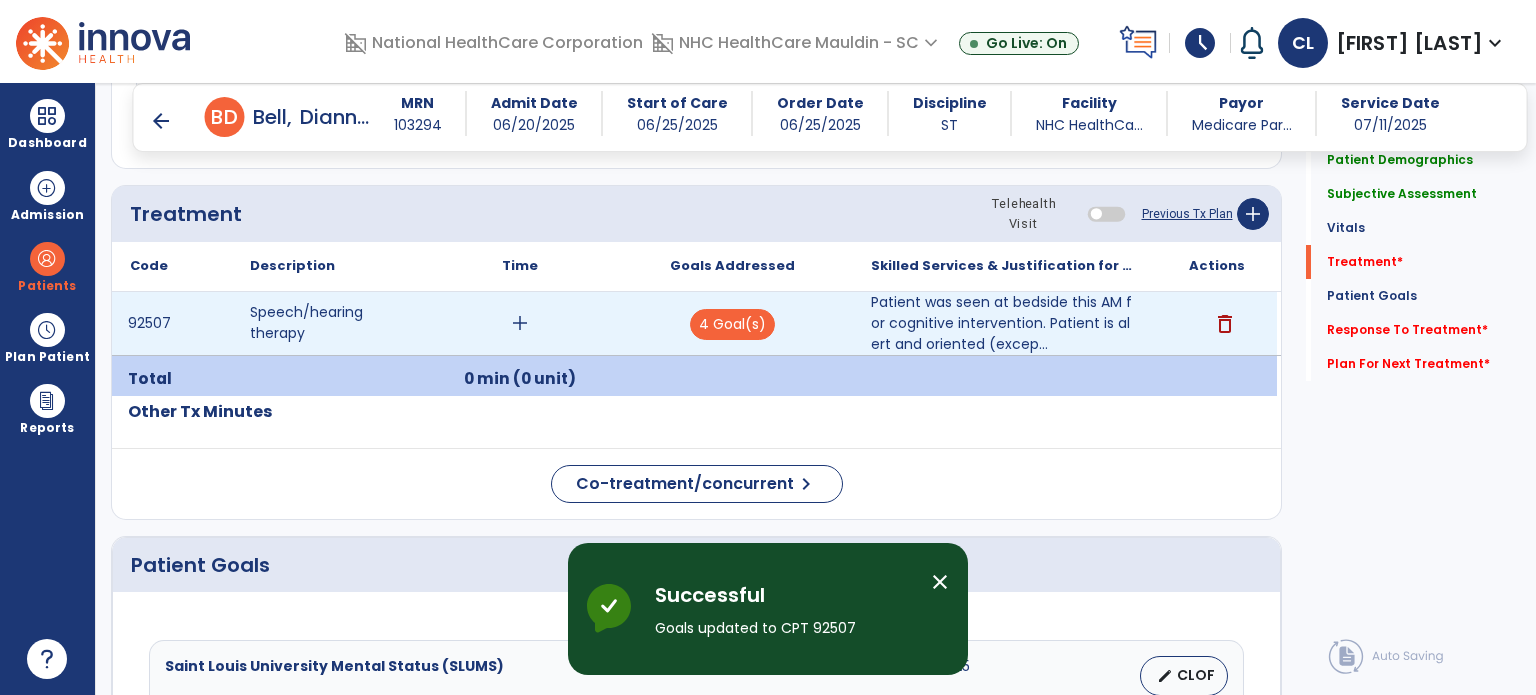 click on "add" at bounding box center [520, 323] 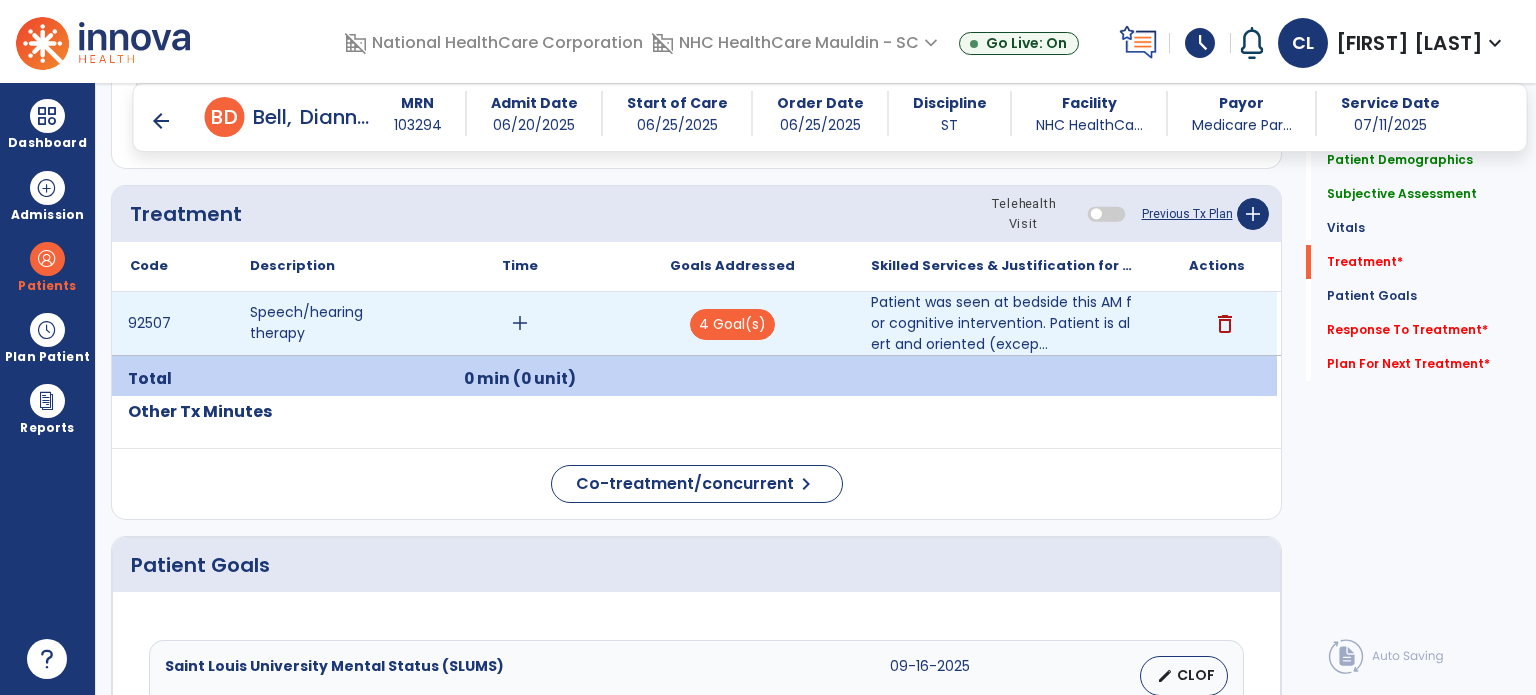 click on "add" at bounding box center (520, 323) 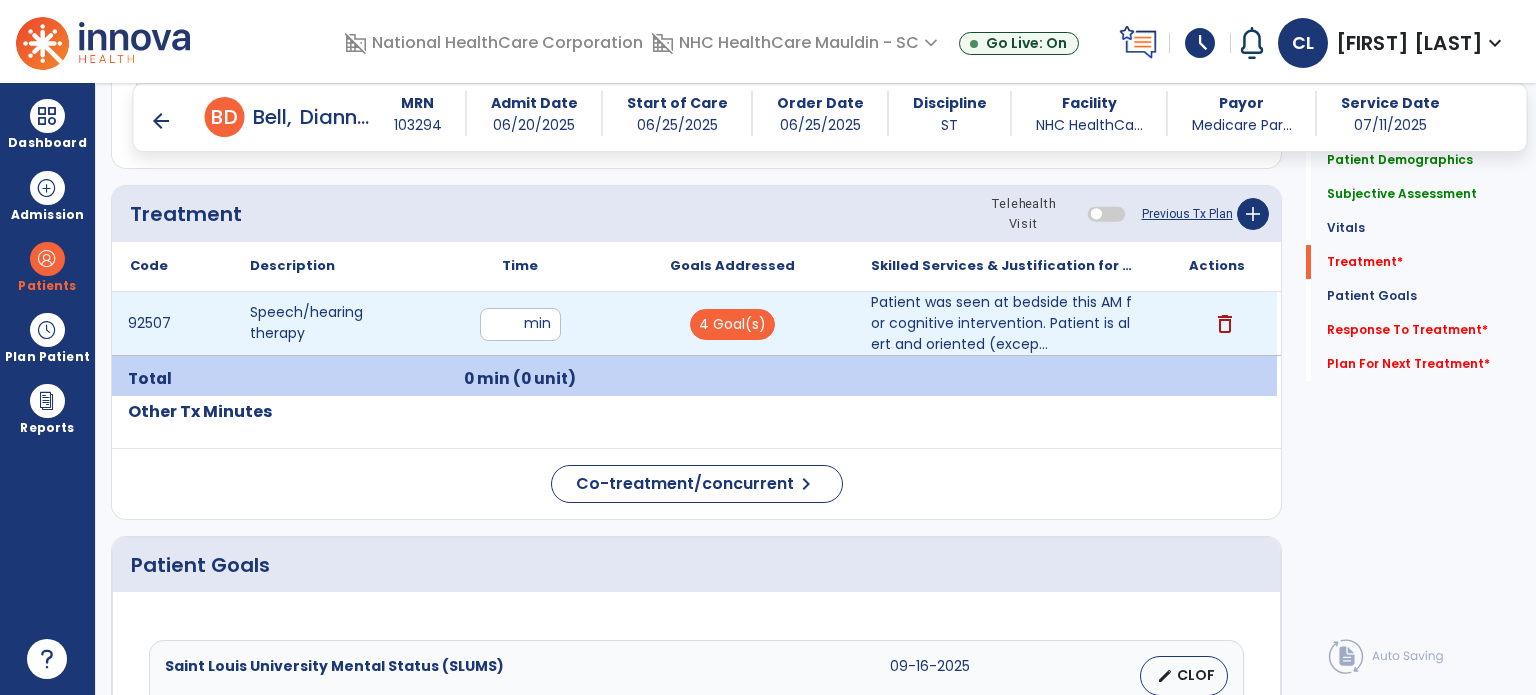 type on "**" 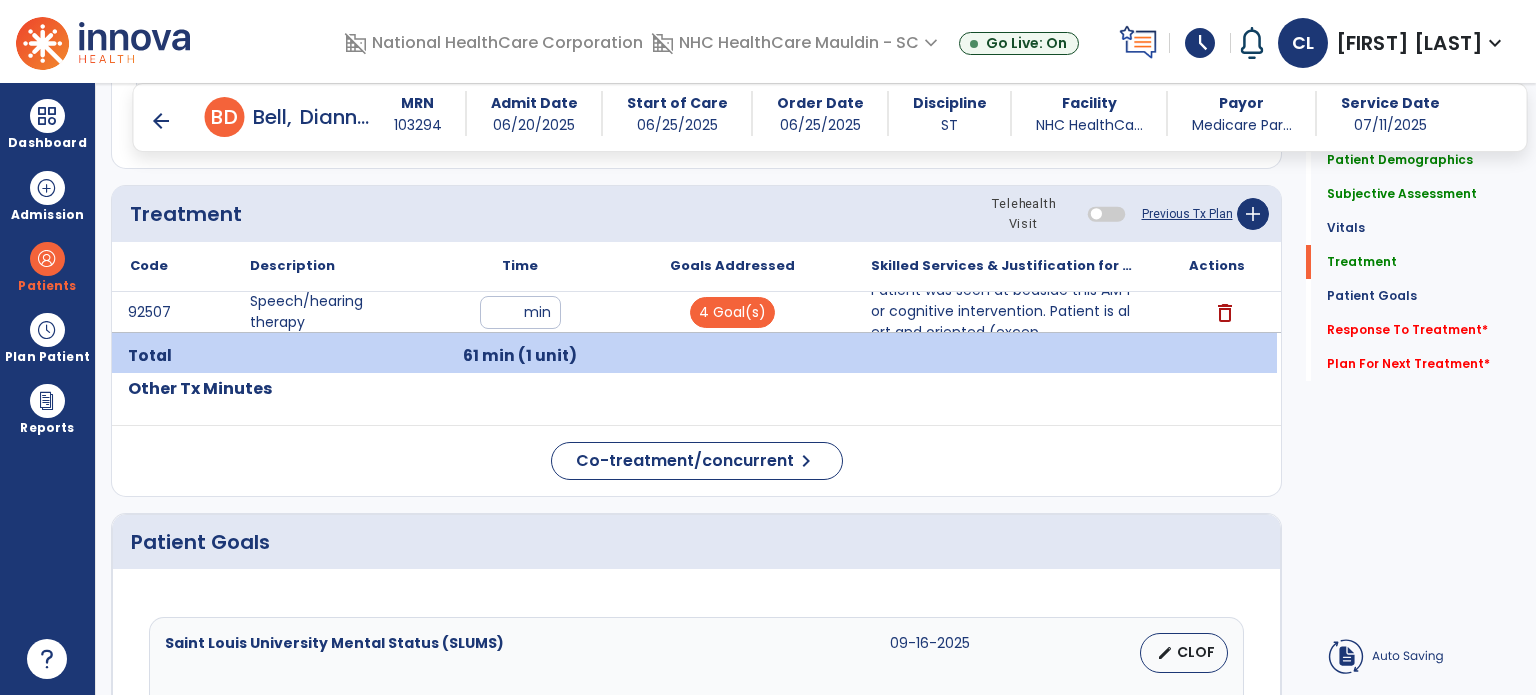 click on "Code
Description
Time" 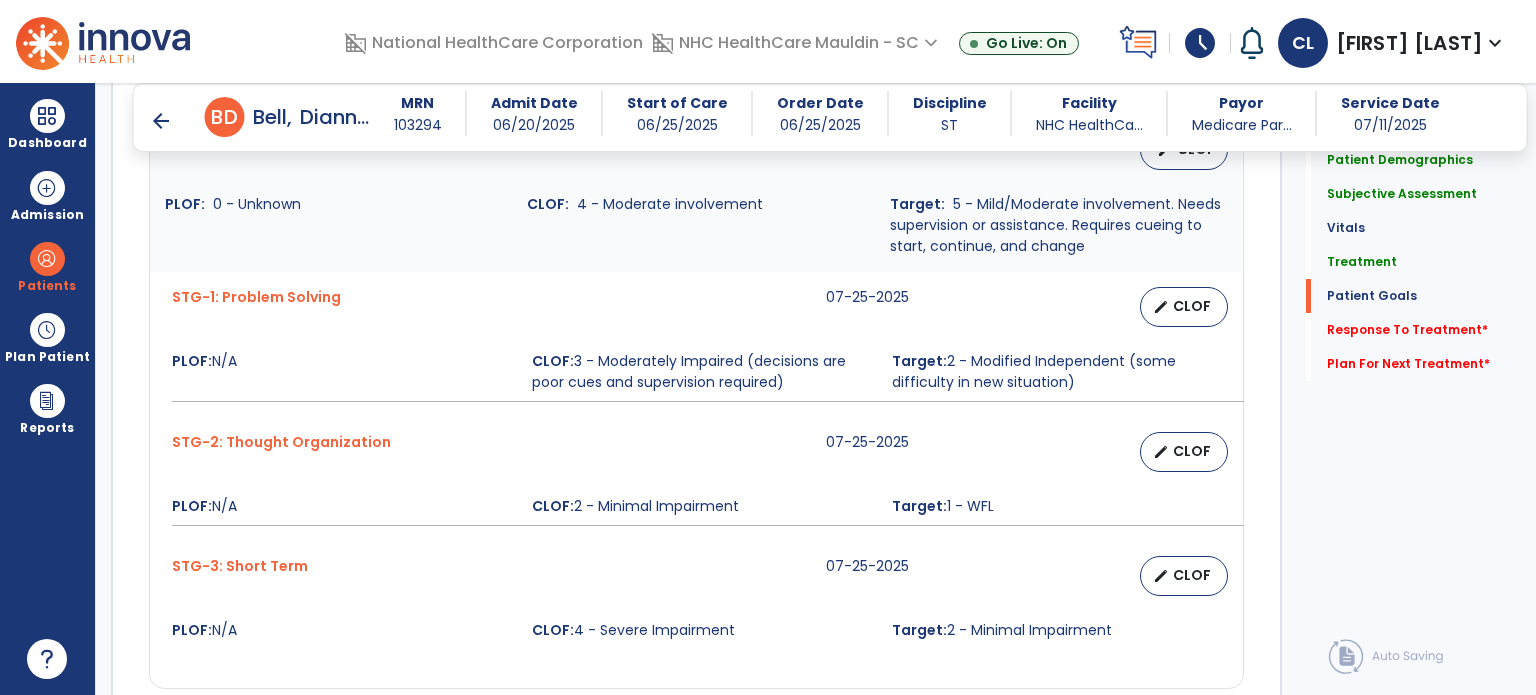 scroll, scrollTop: 2323, scrollLeft: 0, axis: vertical 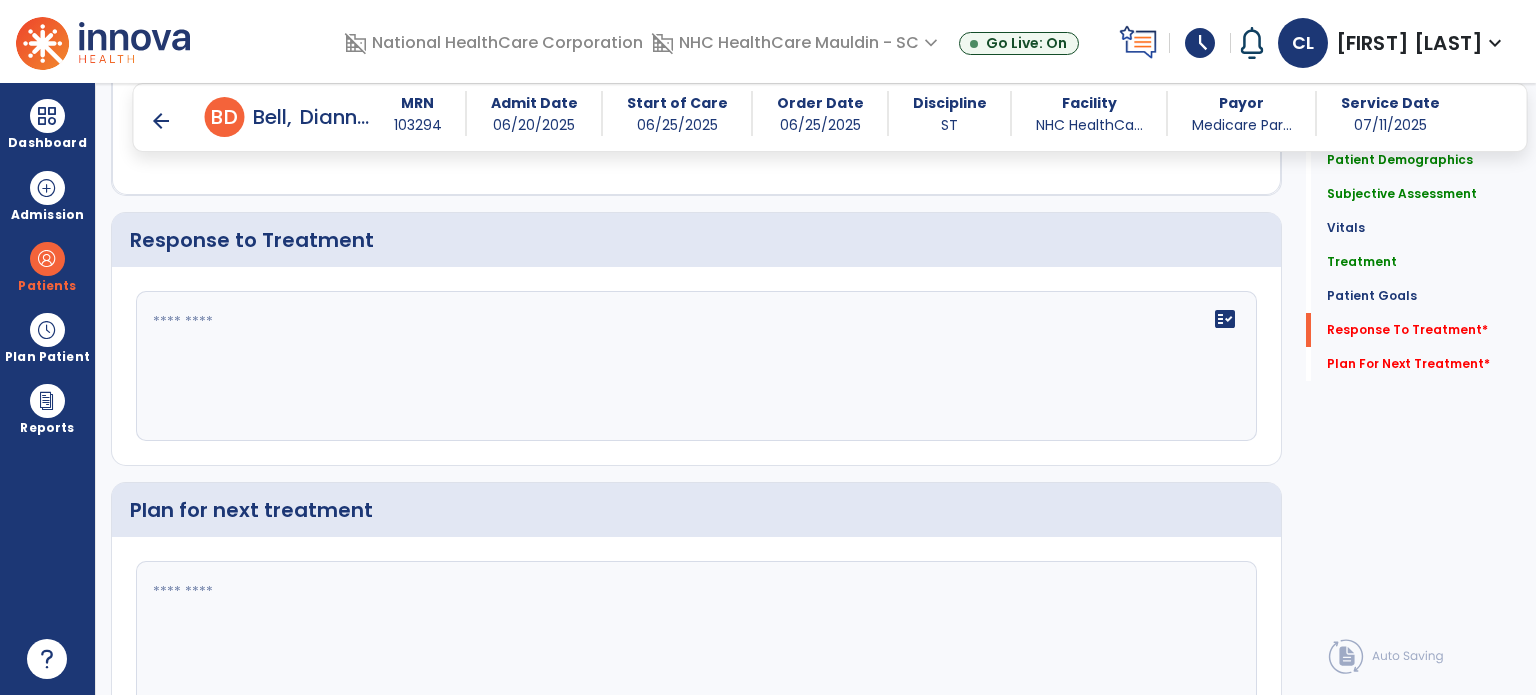 click on "fact_check" 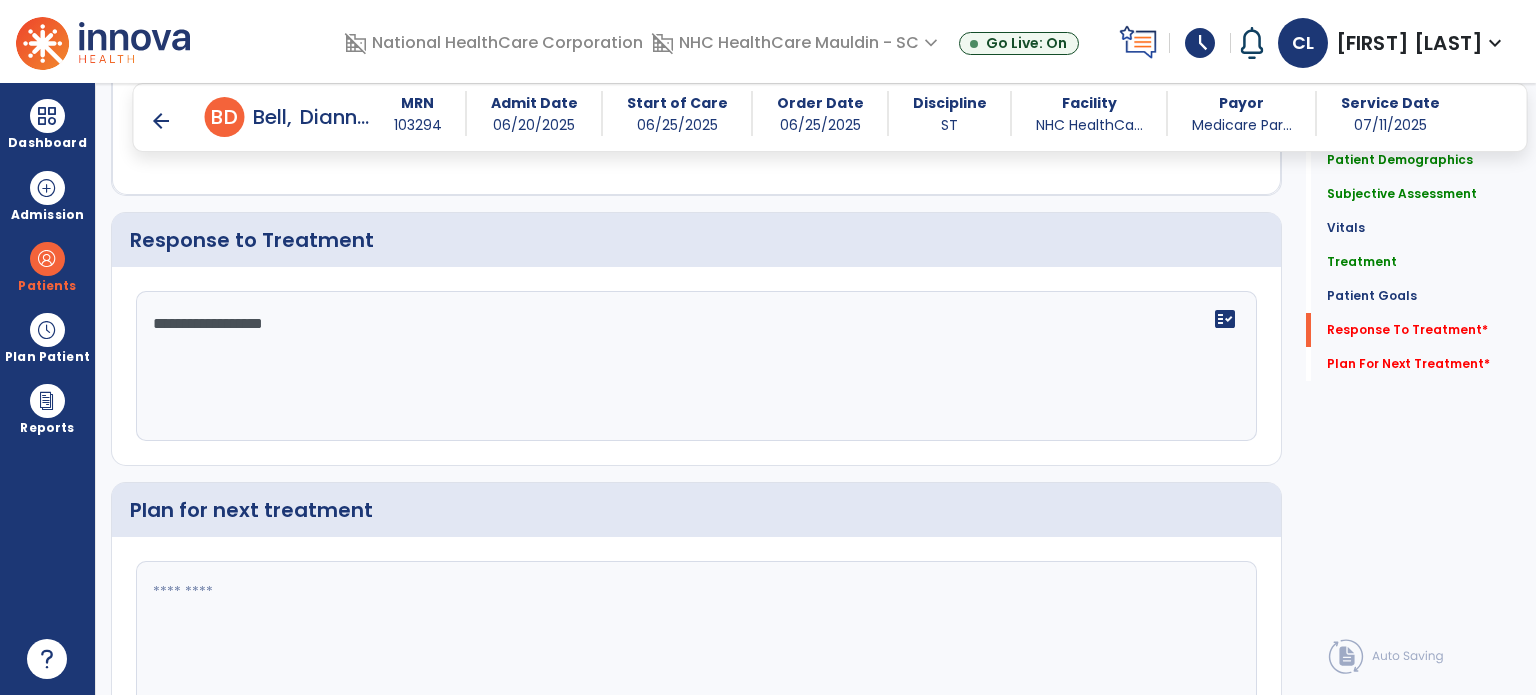type on "**********" 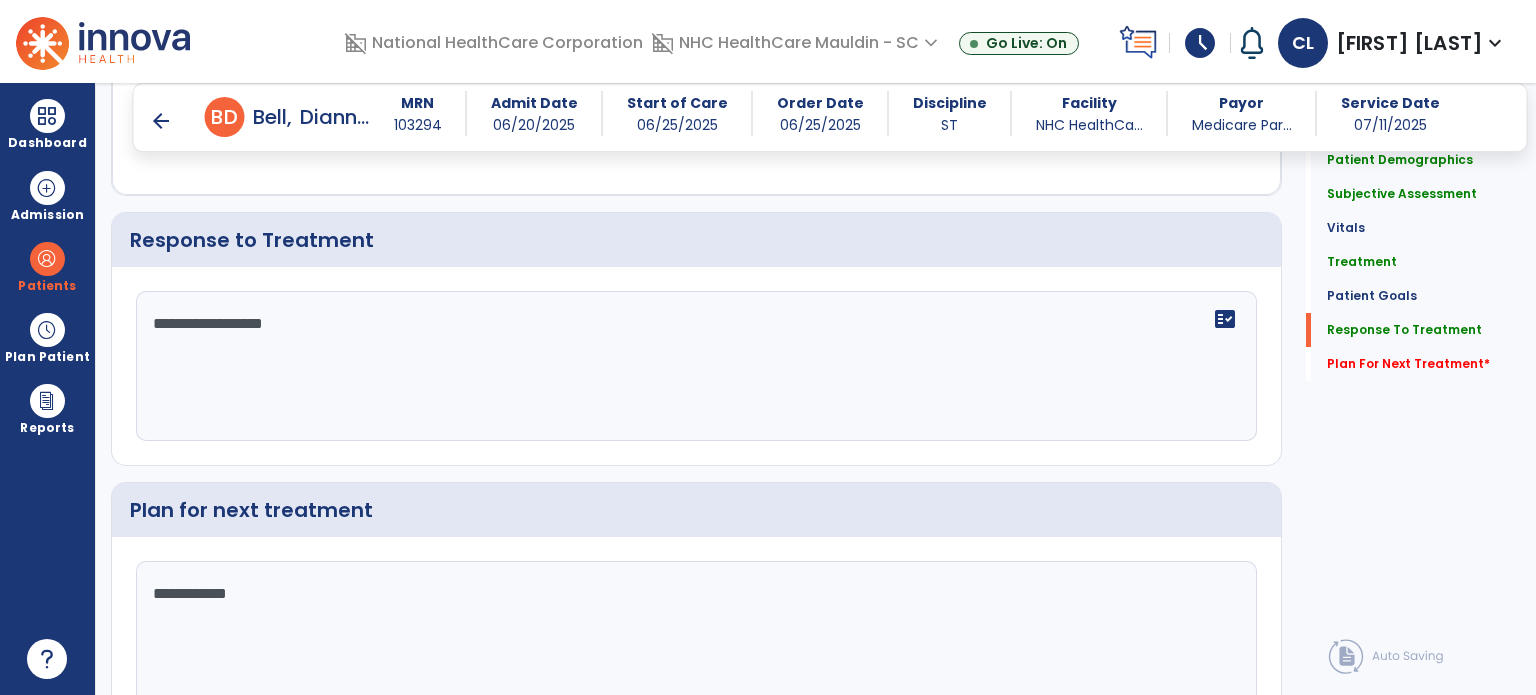scroll, scrollTop: 2324, scrollLeft: 0, axis: vertical 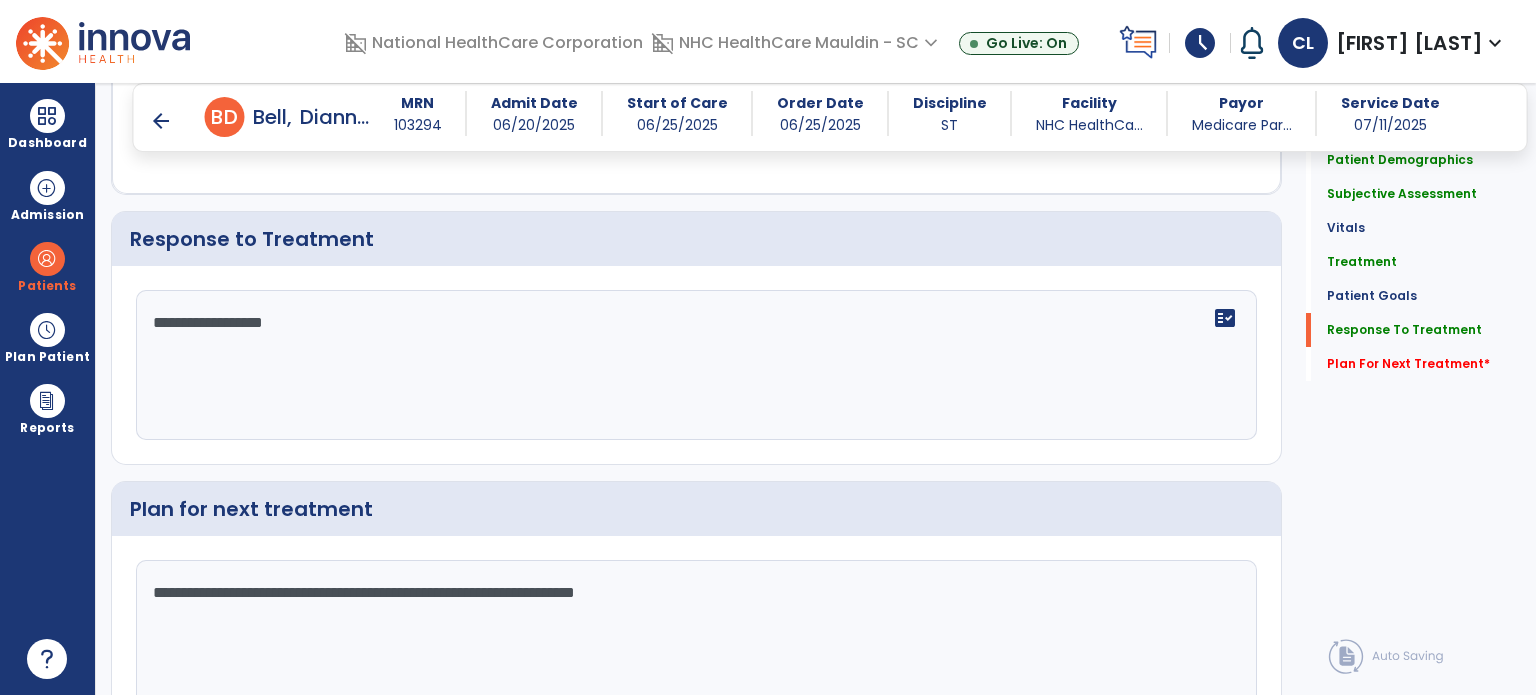 type on "**********" 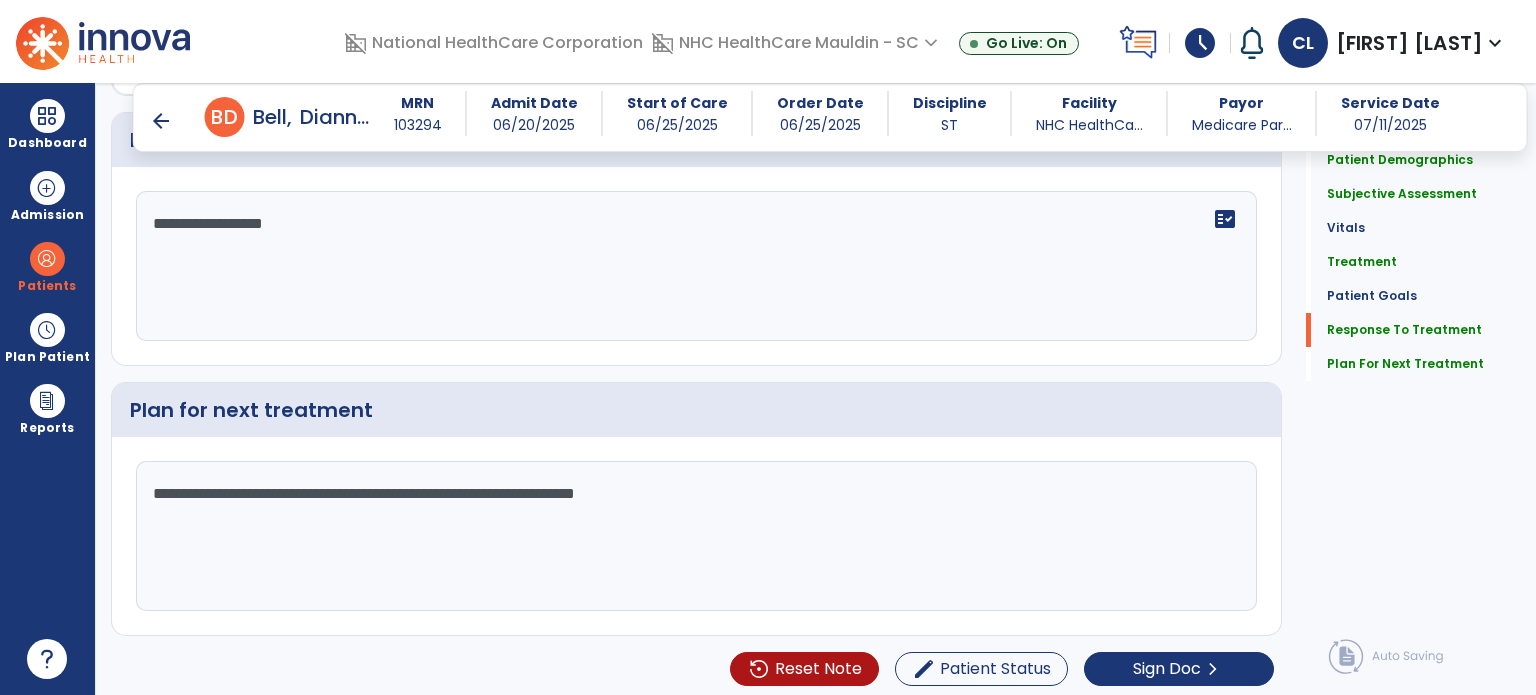 scroll, scrollTop: 2423, scrollLeft: 0, axis: vertical 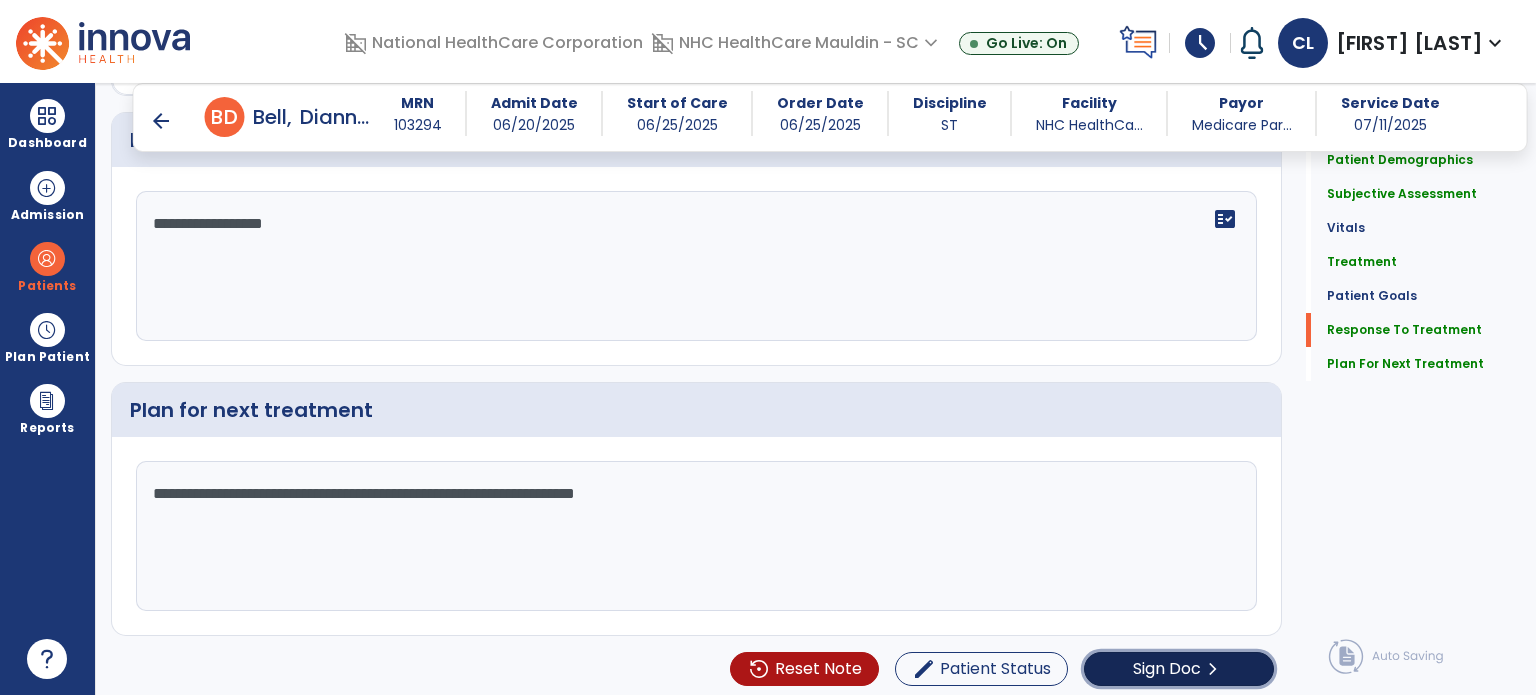 click on "Sign Doc  chevron_right" 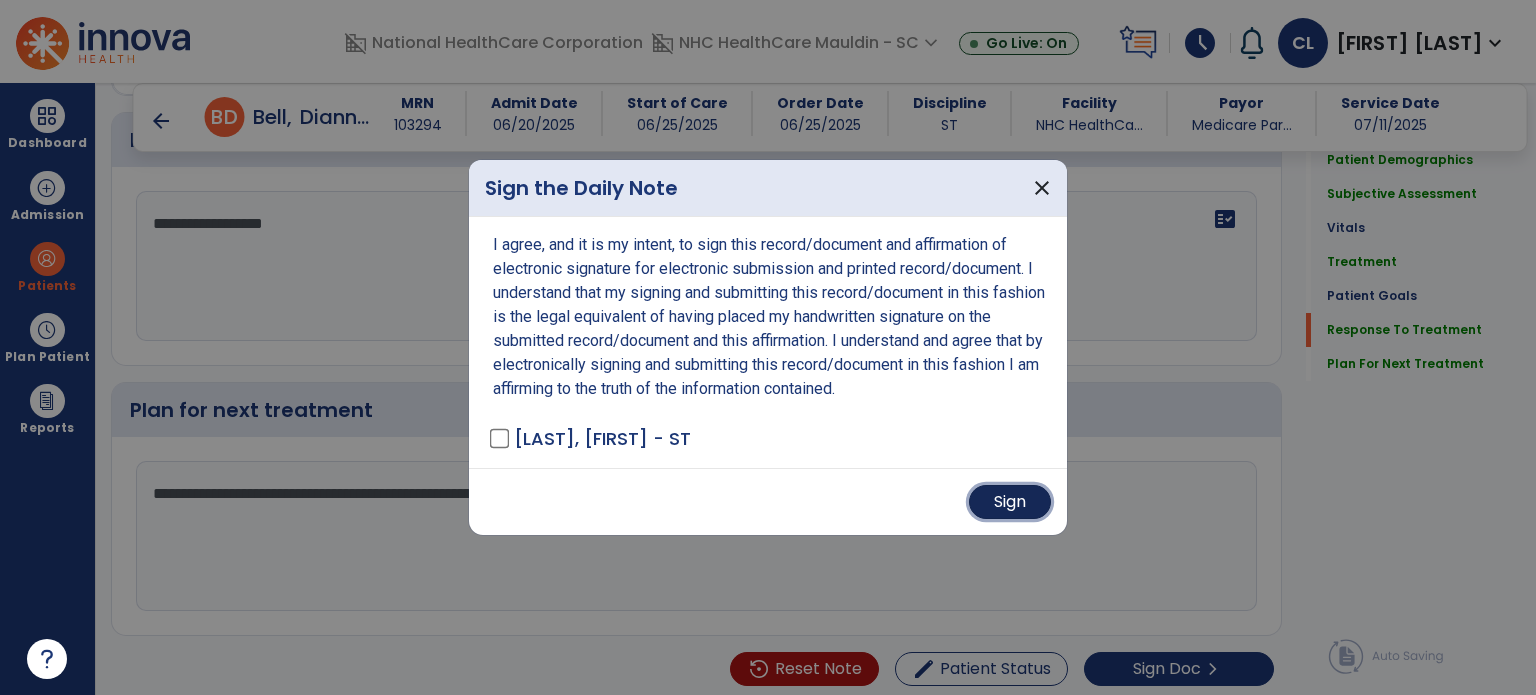 click on "Sign" at bounding box center [1010, 502] 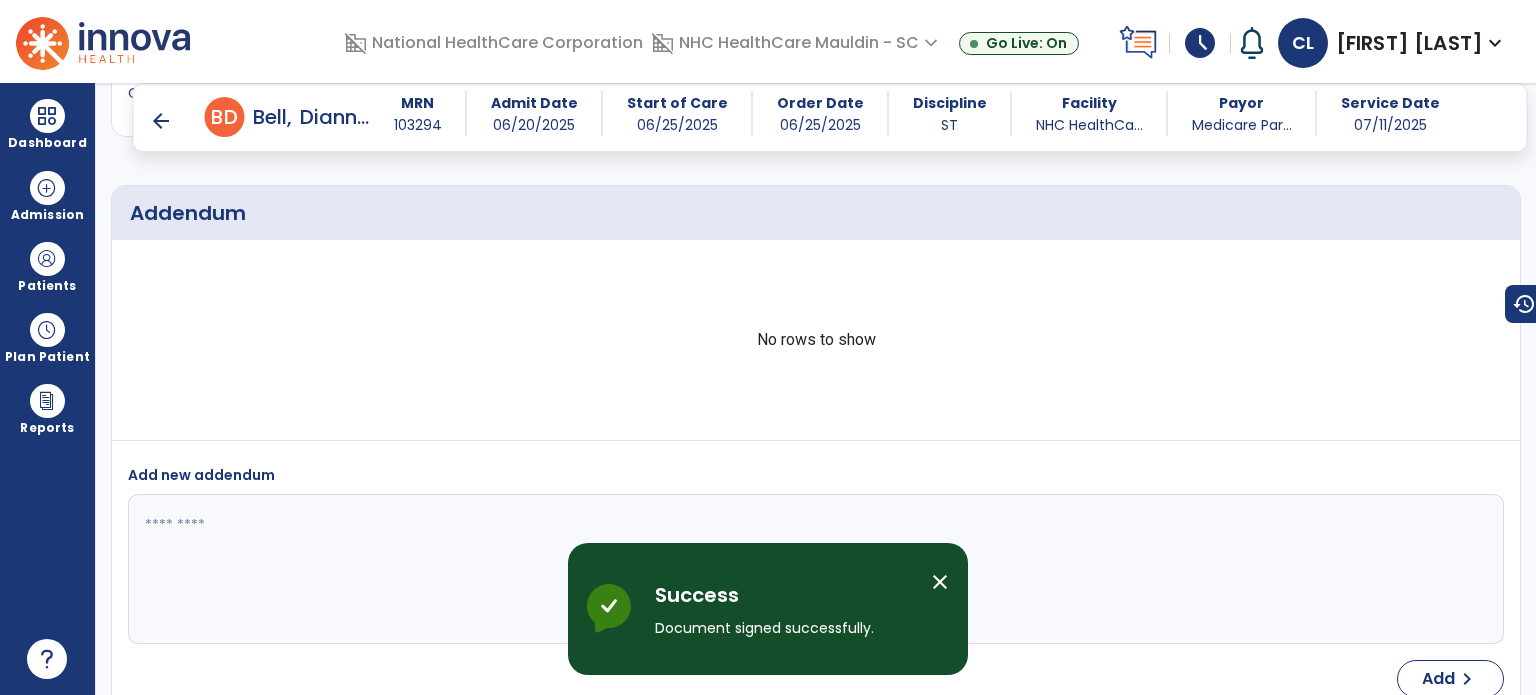 scroll, scrollTop: 3398, scrollLeft: 0, axis: vertical 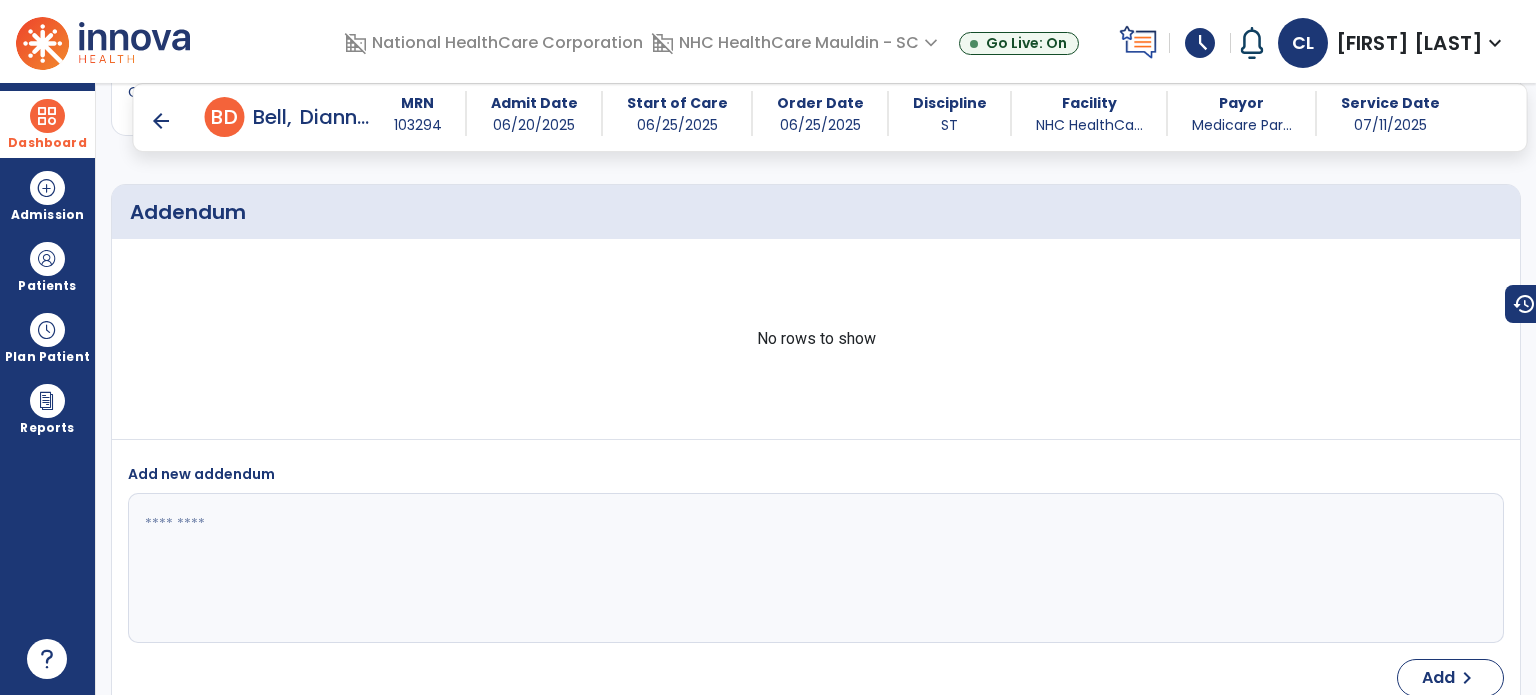 click at bounding box center (47, 116) 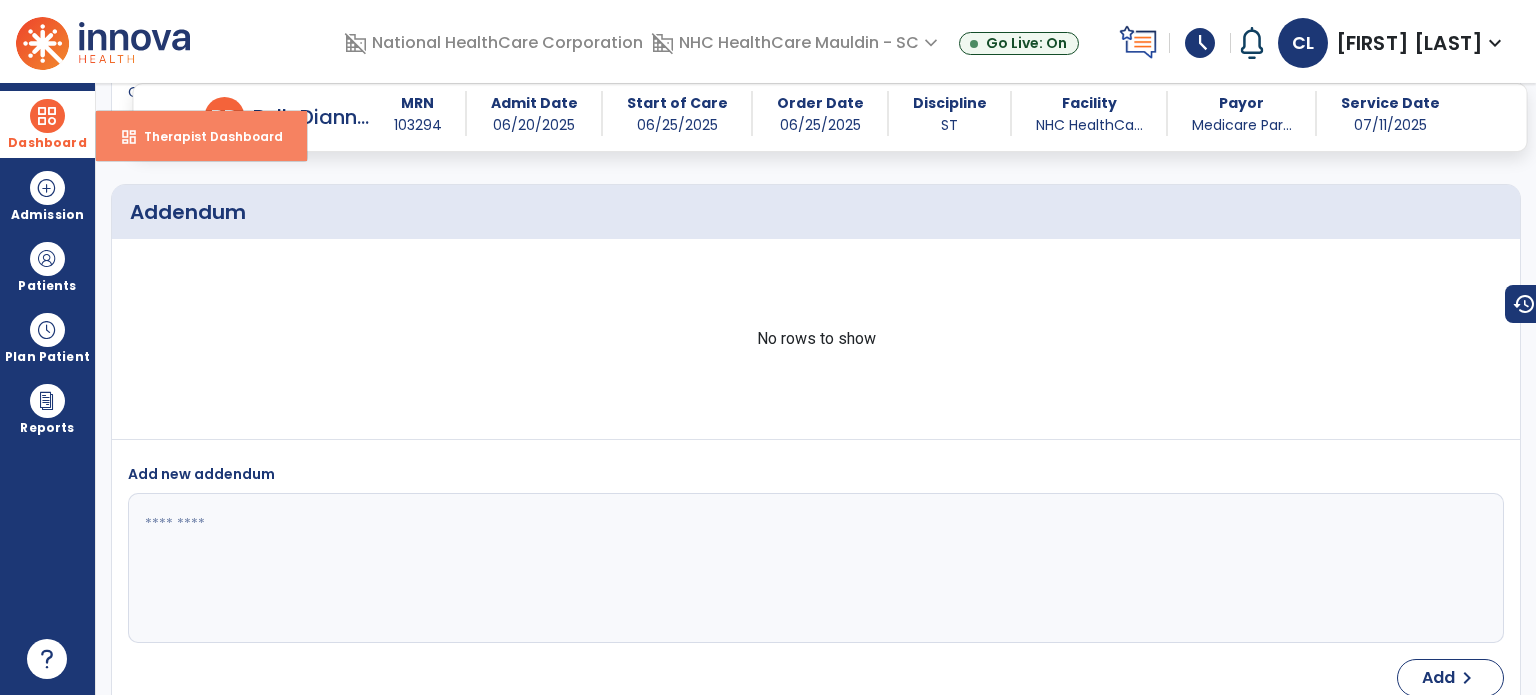 click on "dashboard  Therapist Dashboard" at bounding box center [201, 136] 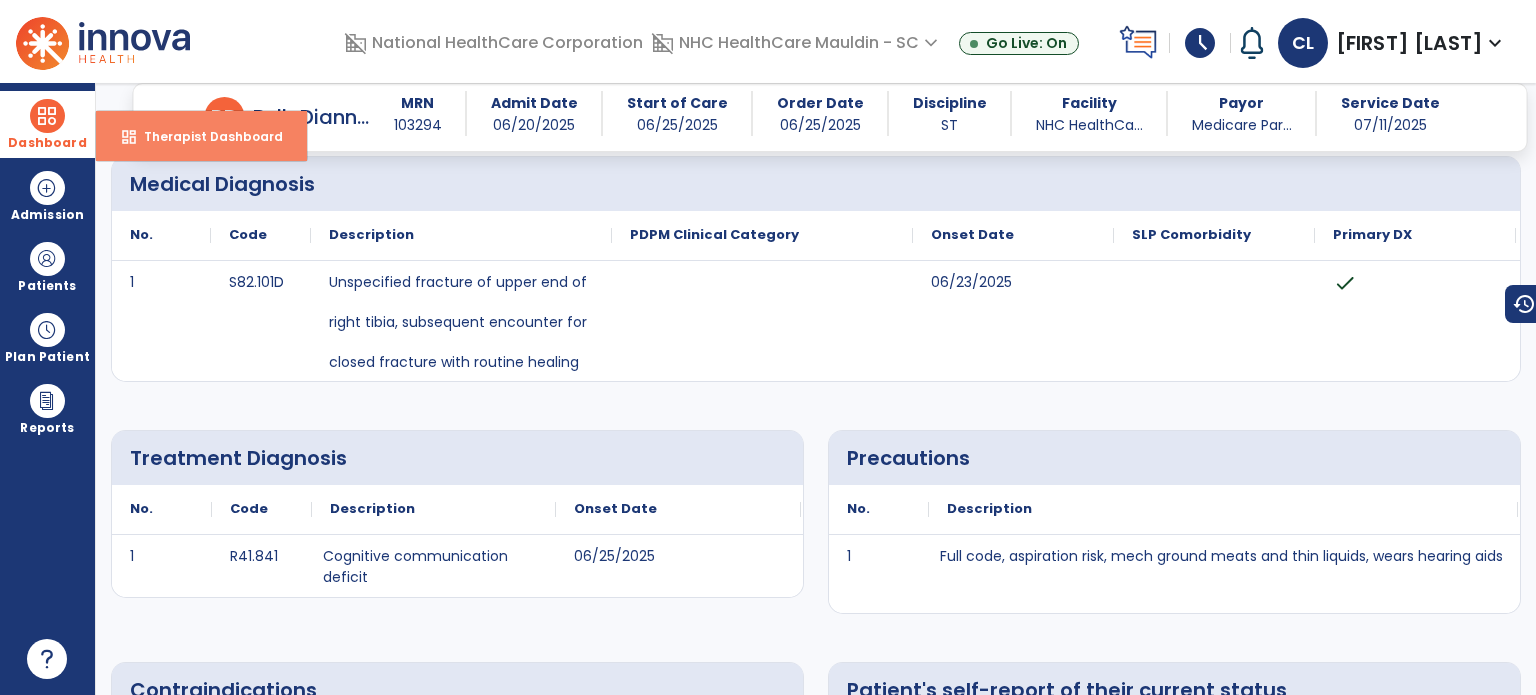 select on "****" 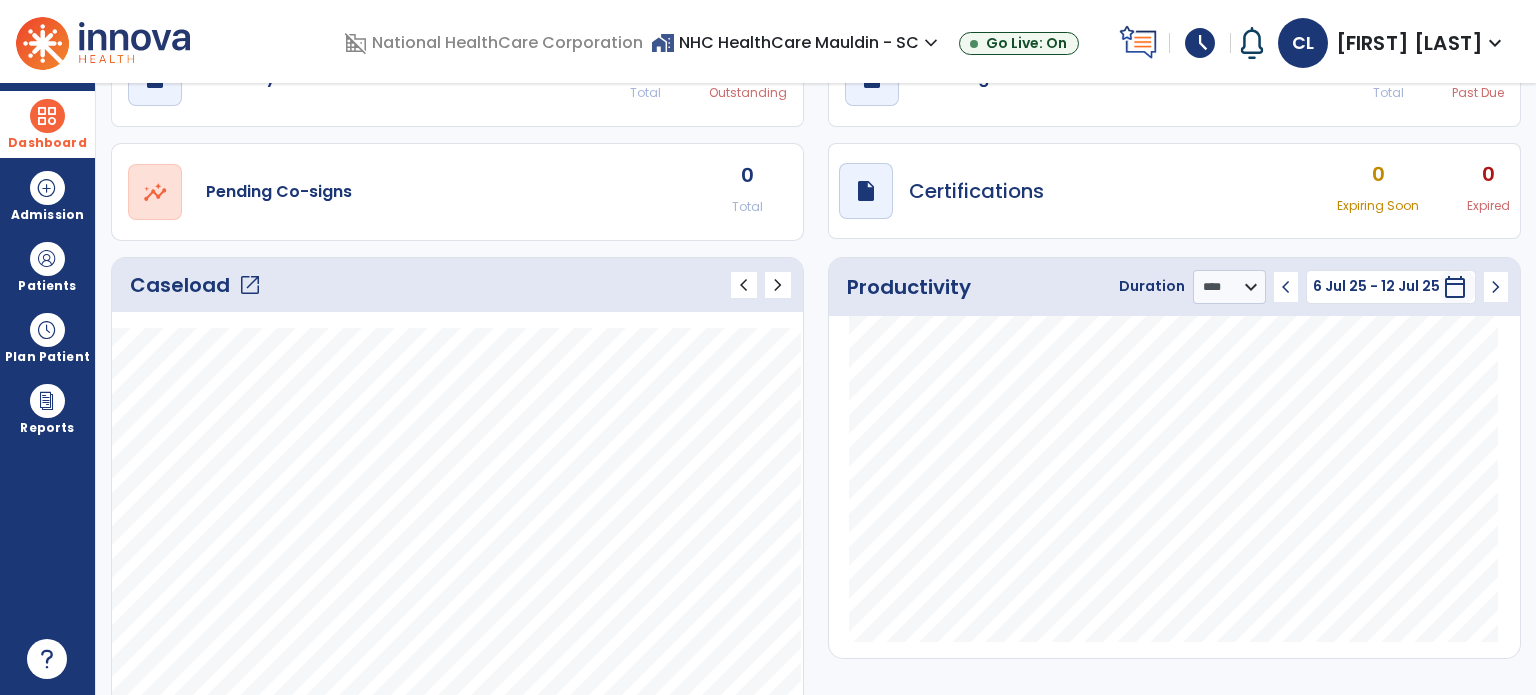 click on "open_in_new" 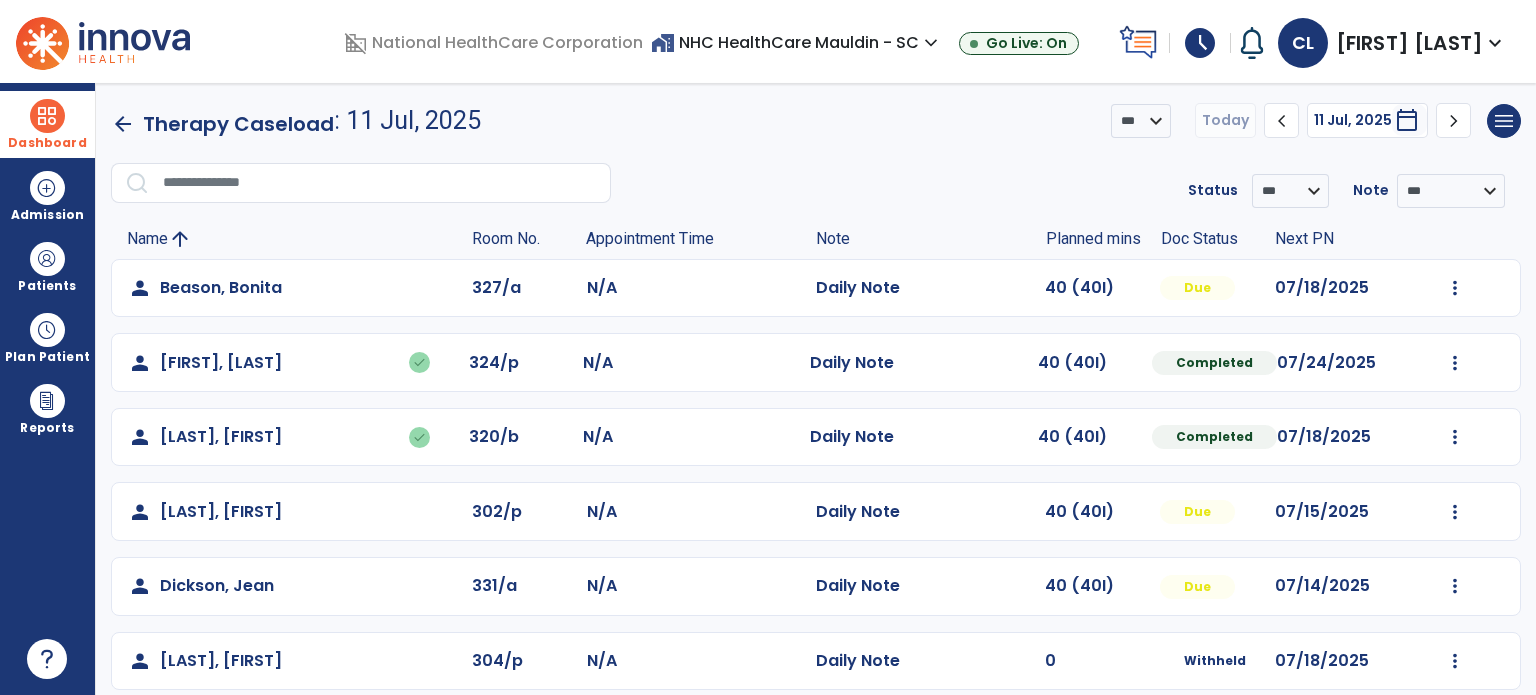 scroll, scrollTop: 169, scrollLeft: 0, axis: vertical 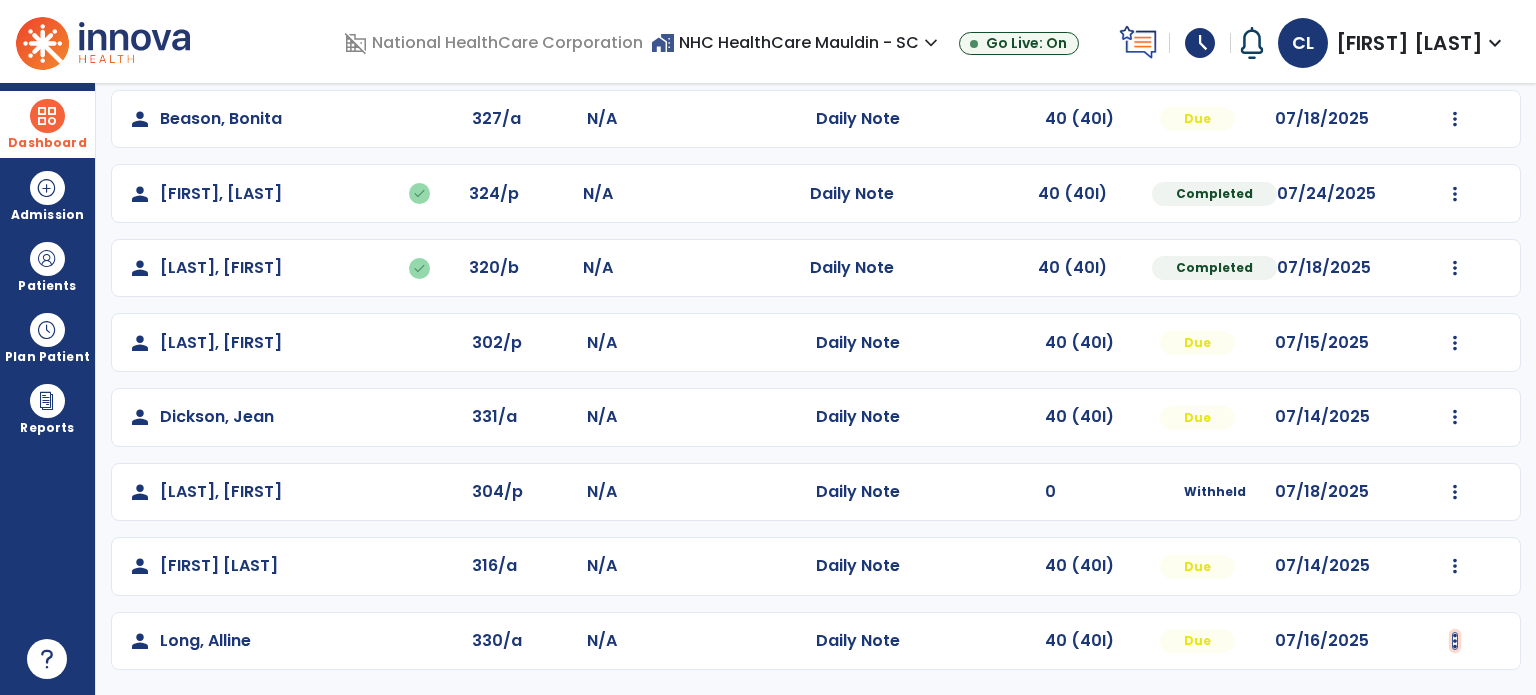 click at bounding box center (1455, 119) 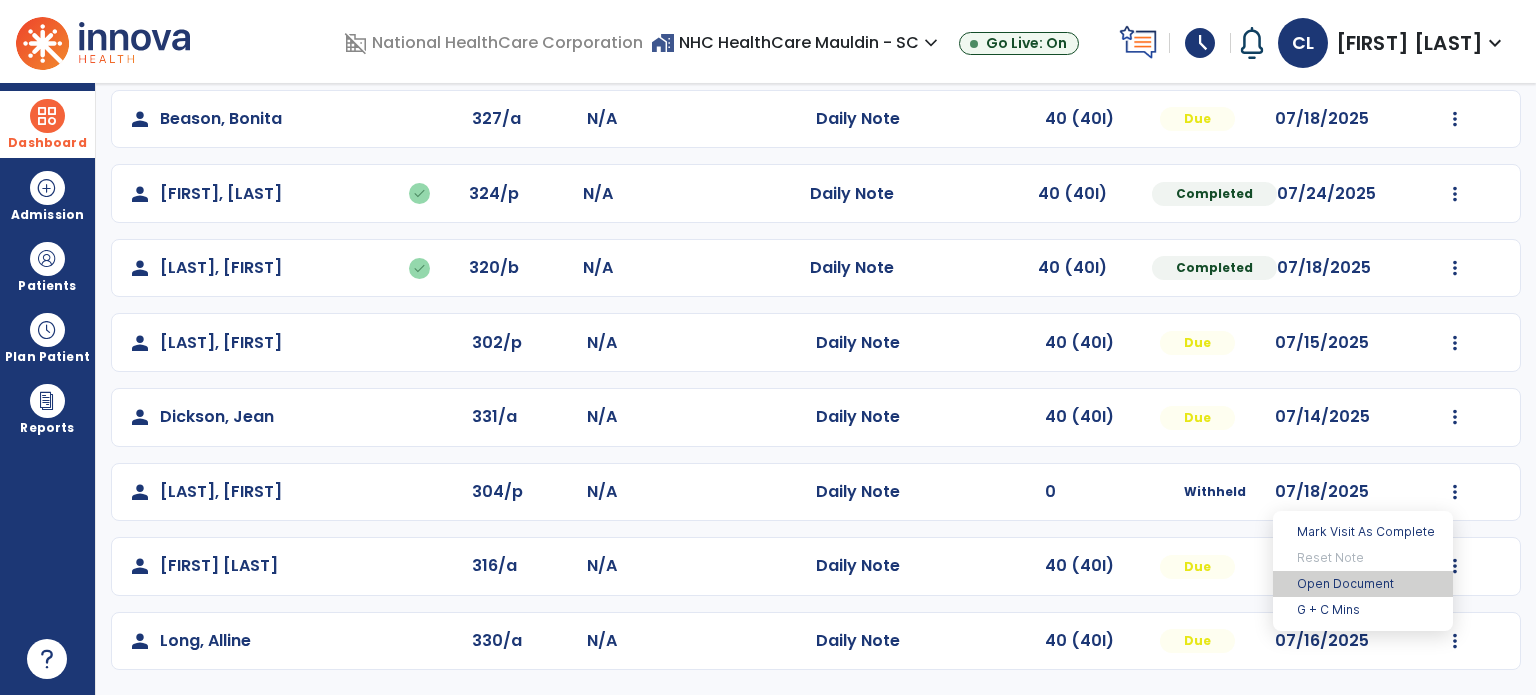 click on "Open Document" at bounding box center [1363, 584] 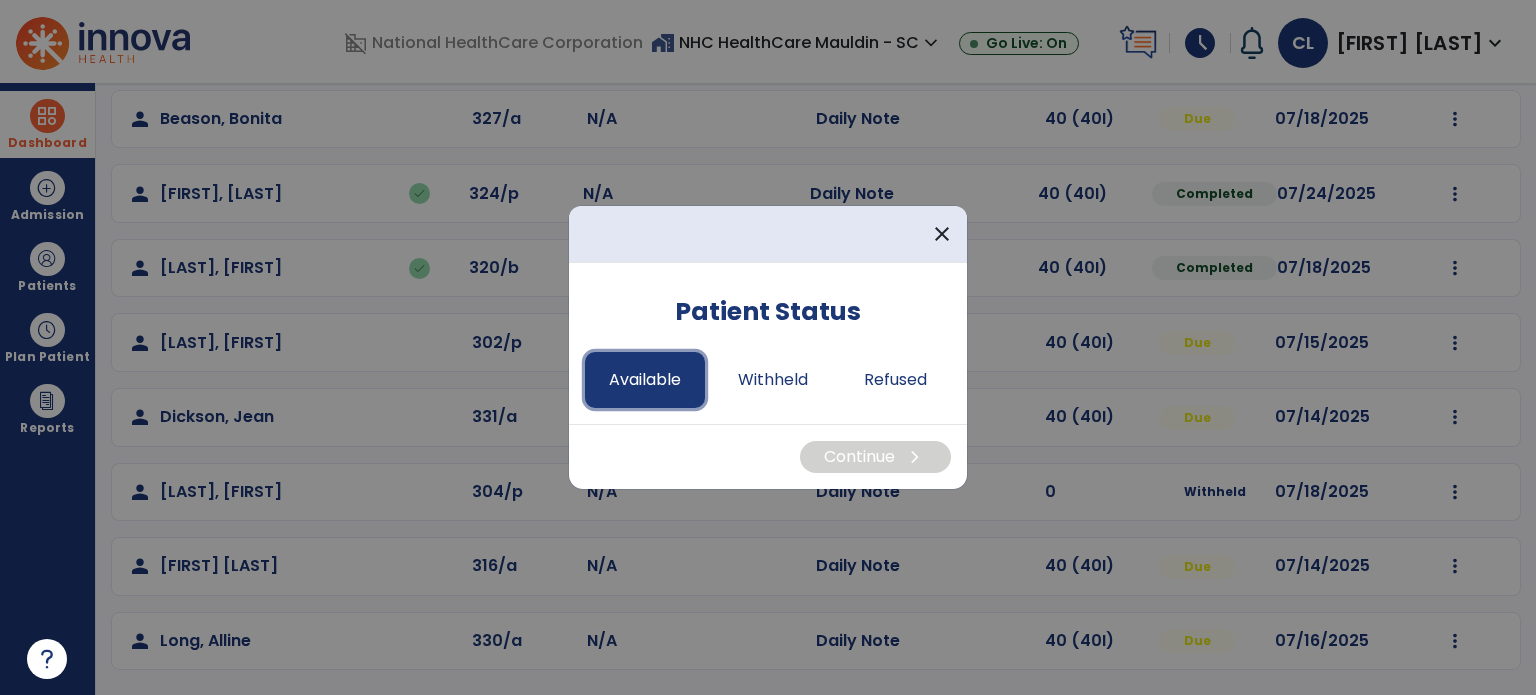 click on "Available" at bounding box center (645, 380) 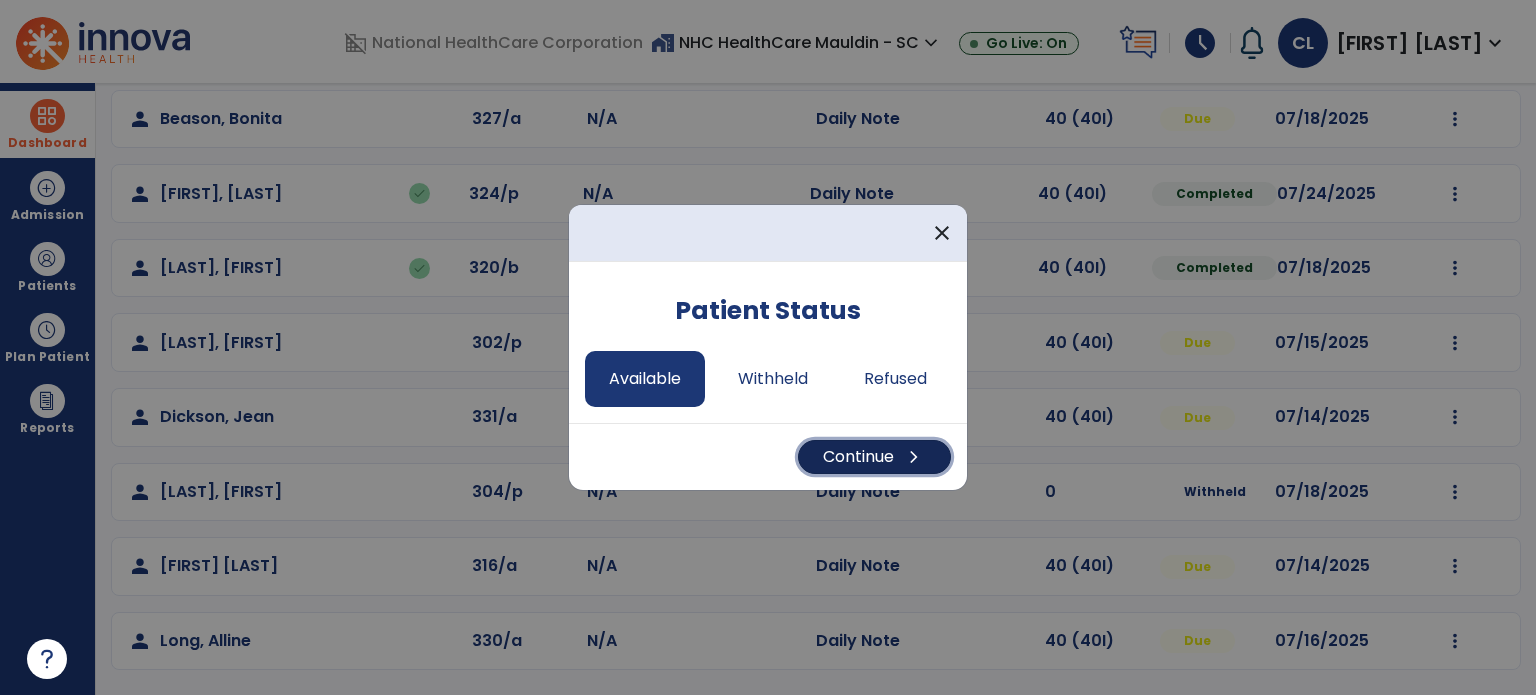 click on "Continue   chevron_right" at bounding box center [874, 457] 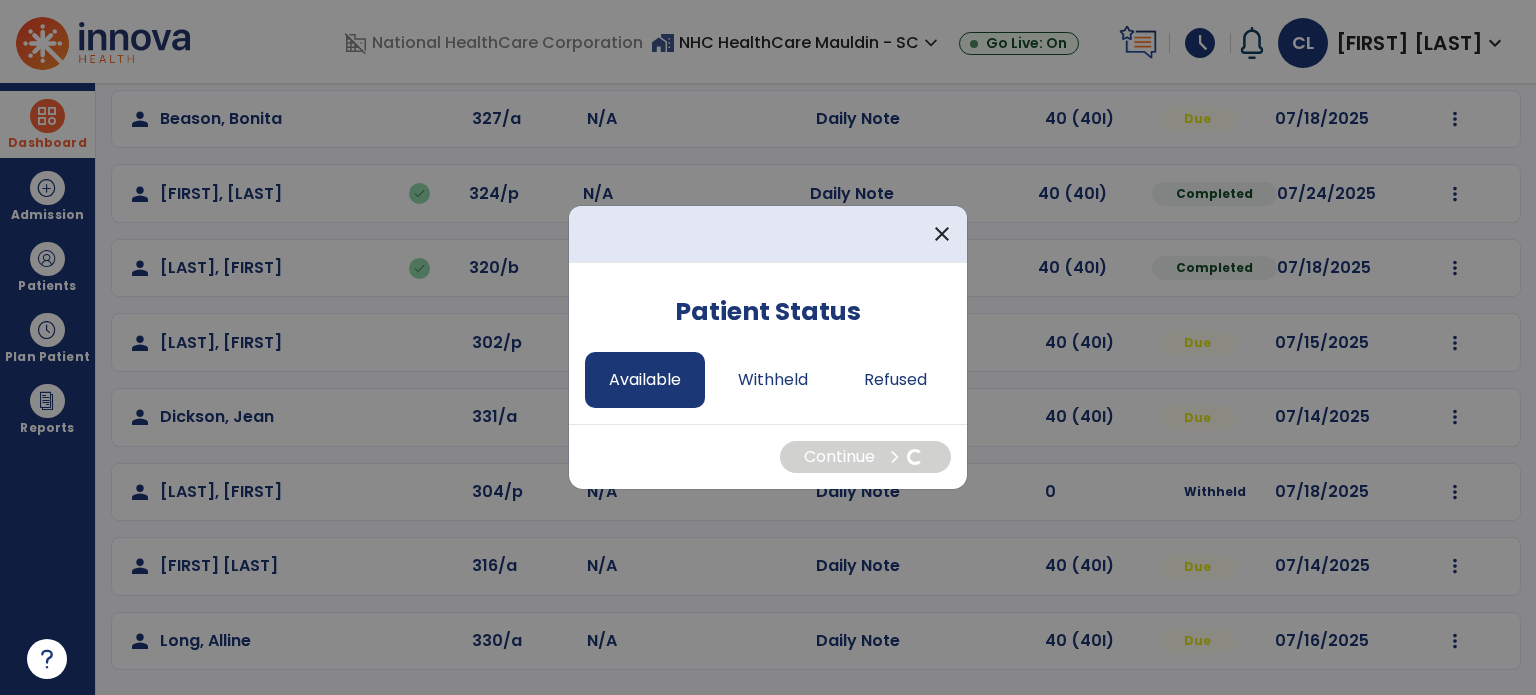 select on "*" 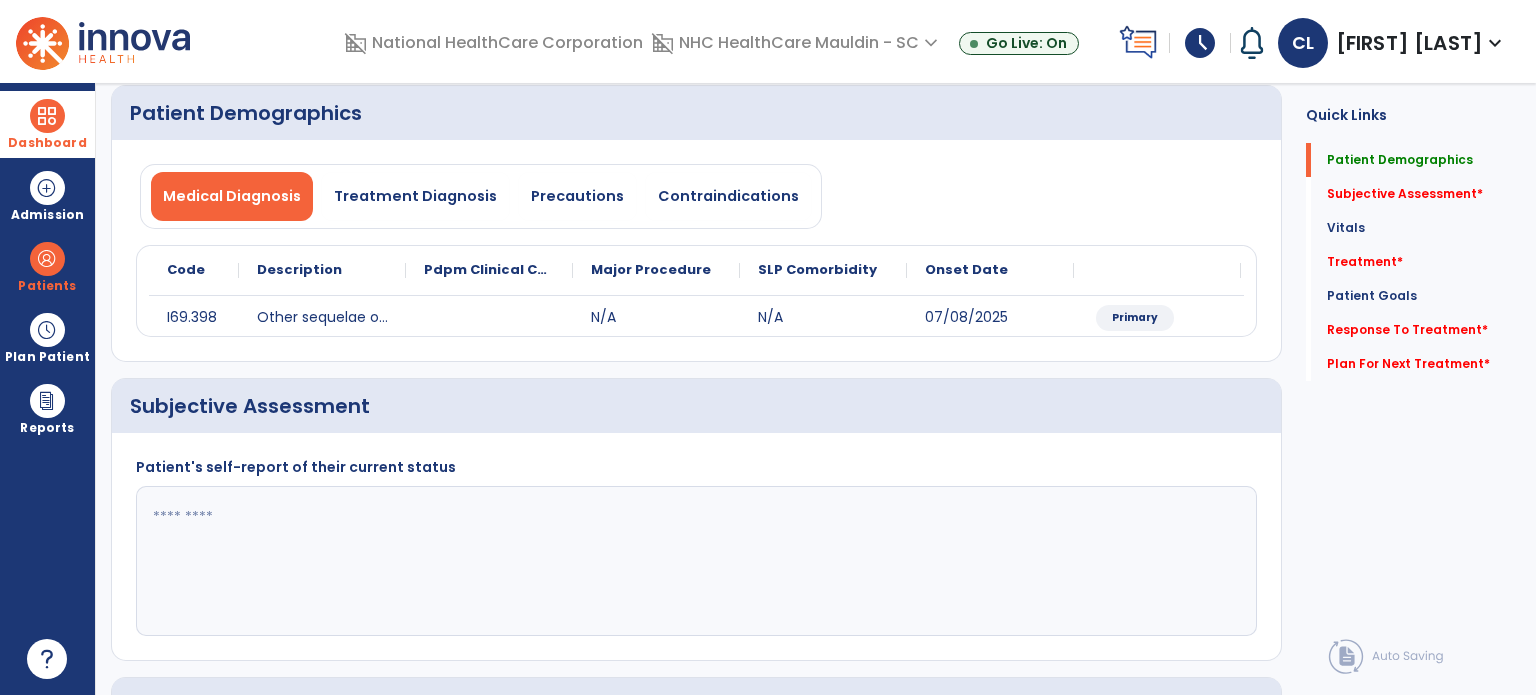 click 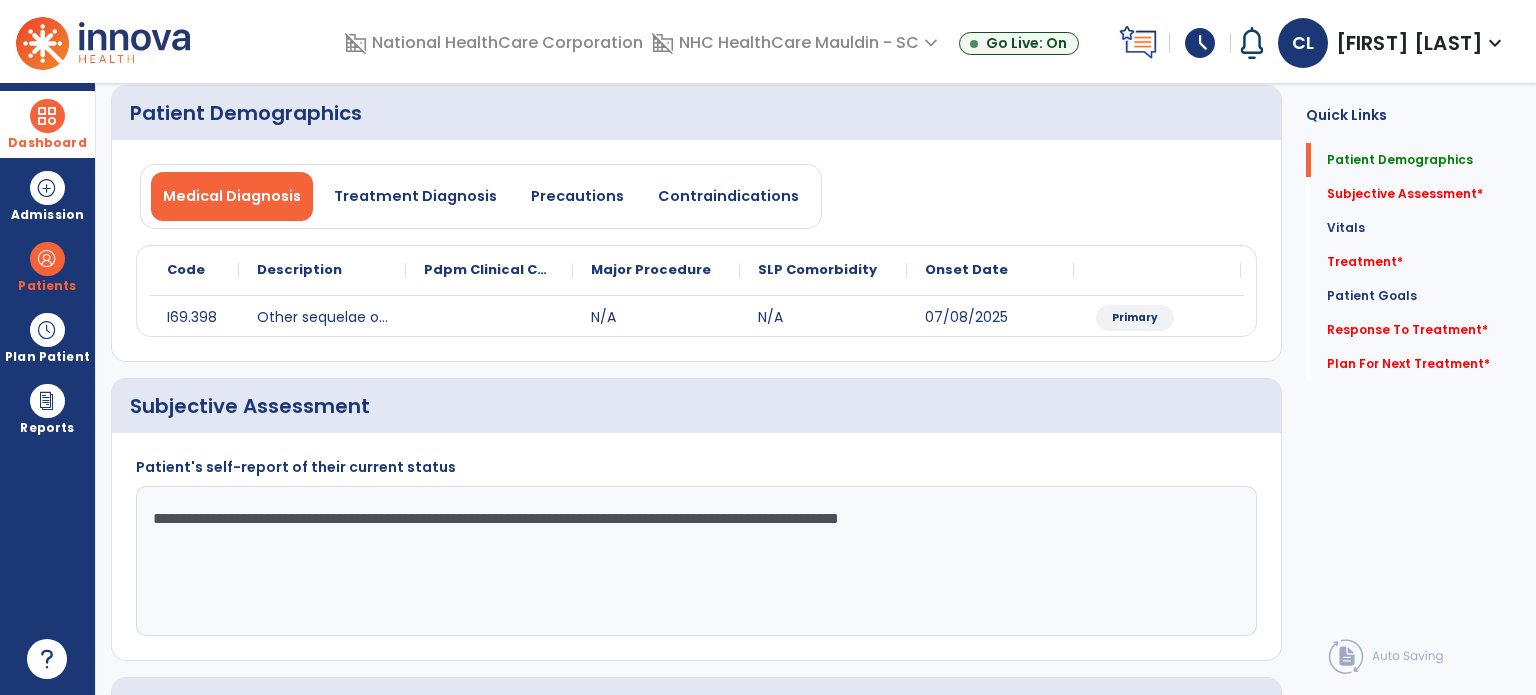 type on "**********" 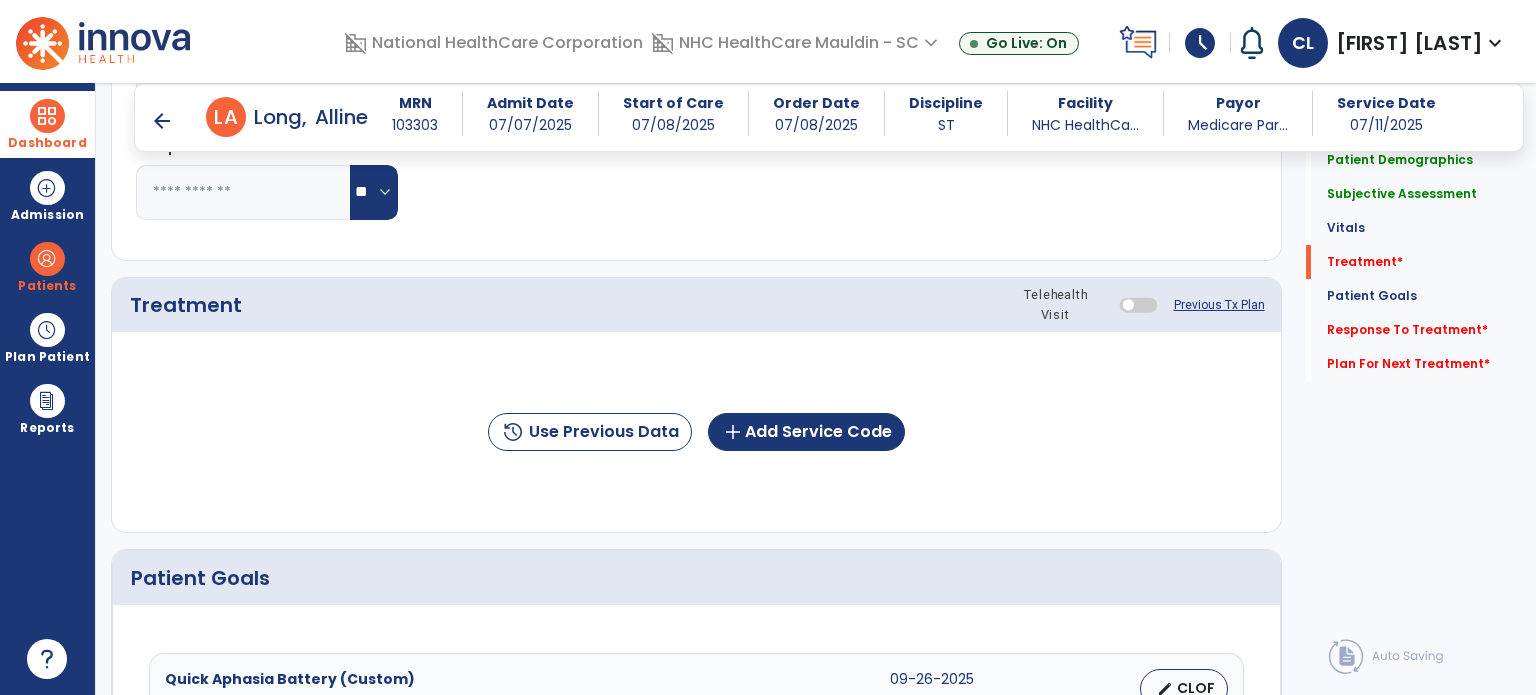 scroll, scrollTop: 972, scrollLeft: 0, axis: vertical 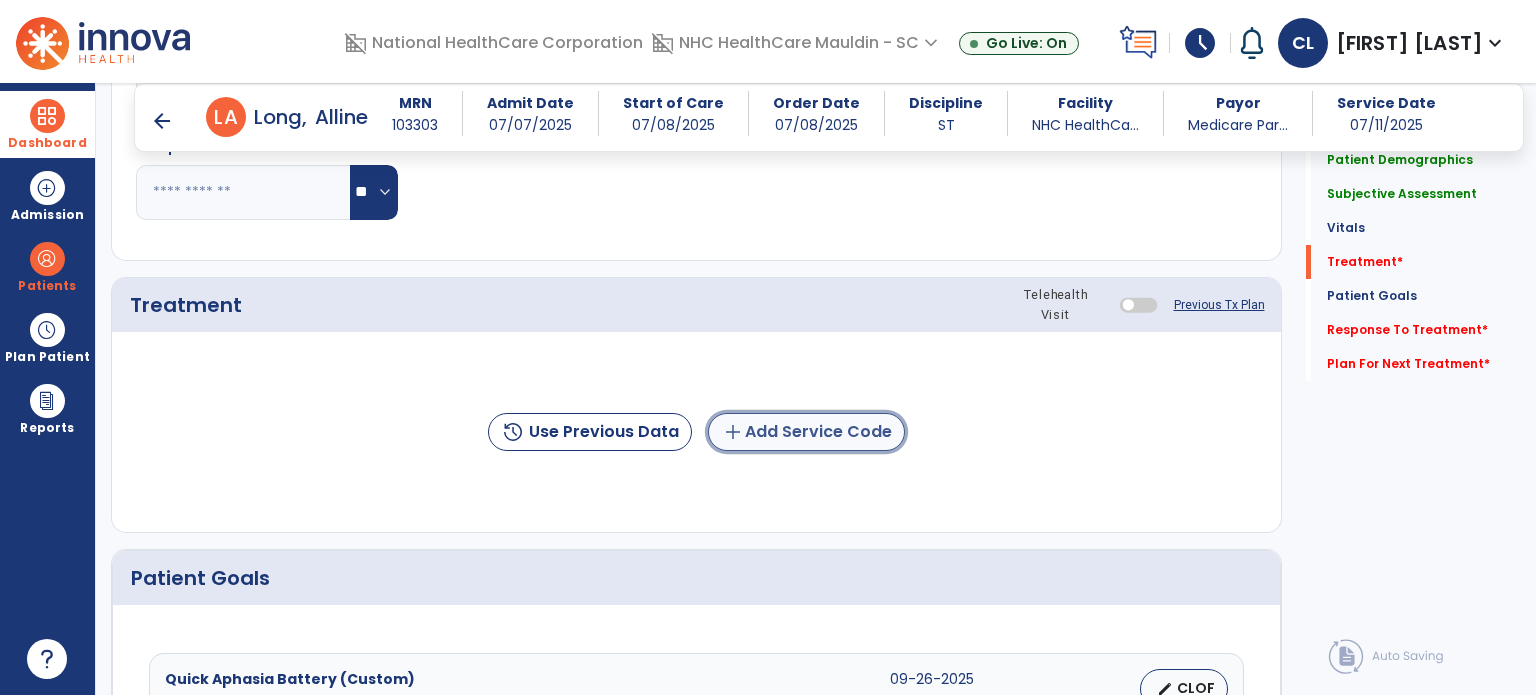 click on "add  Add Service Code" 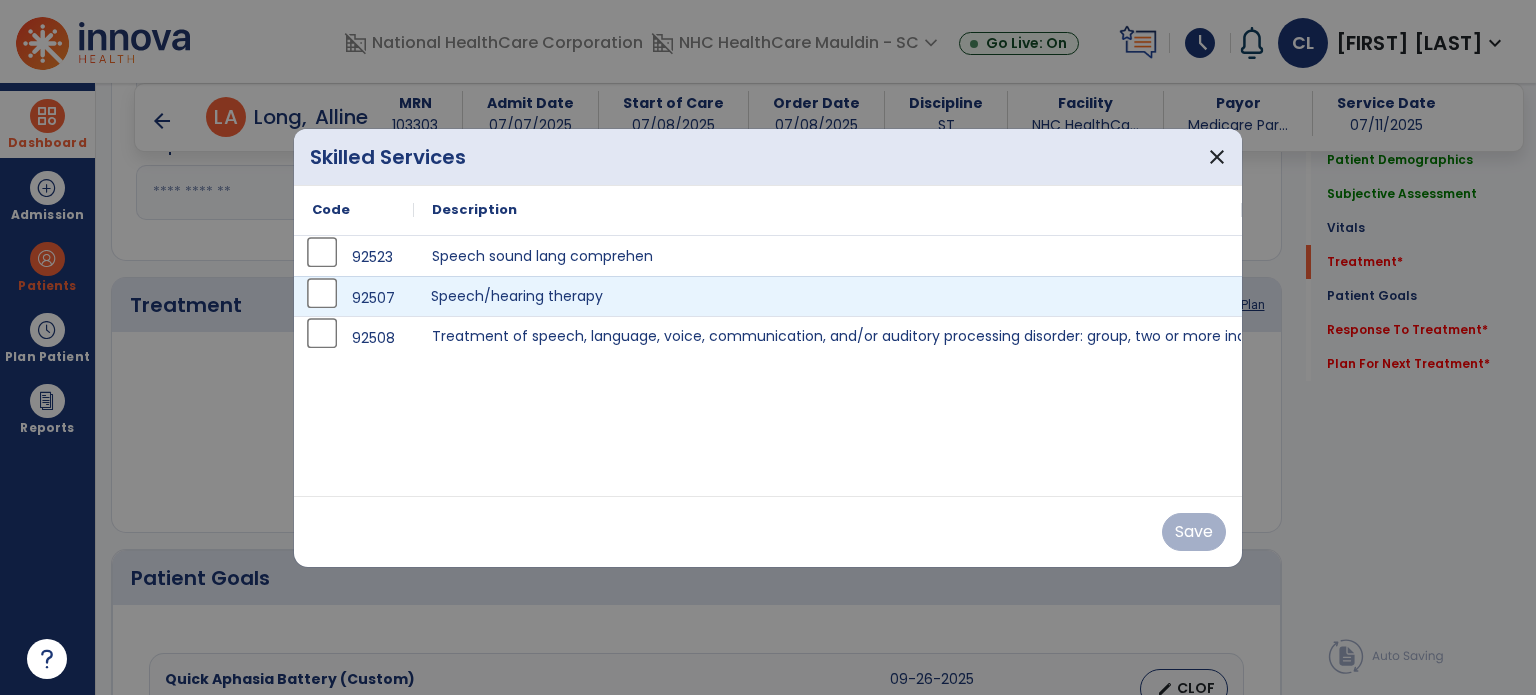 click on "Speech/hearing therapy" at bounding box center (828, 296) 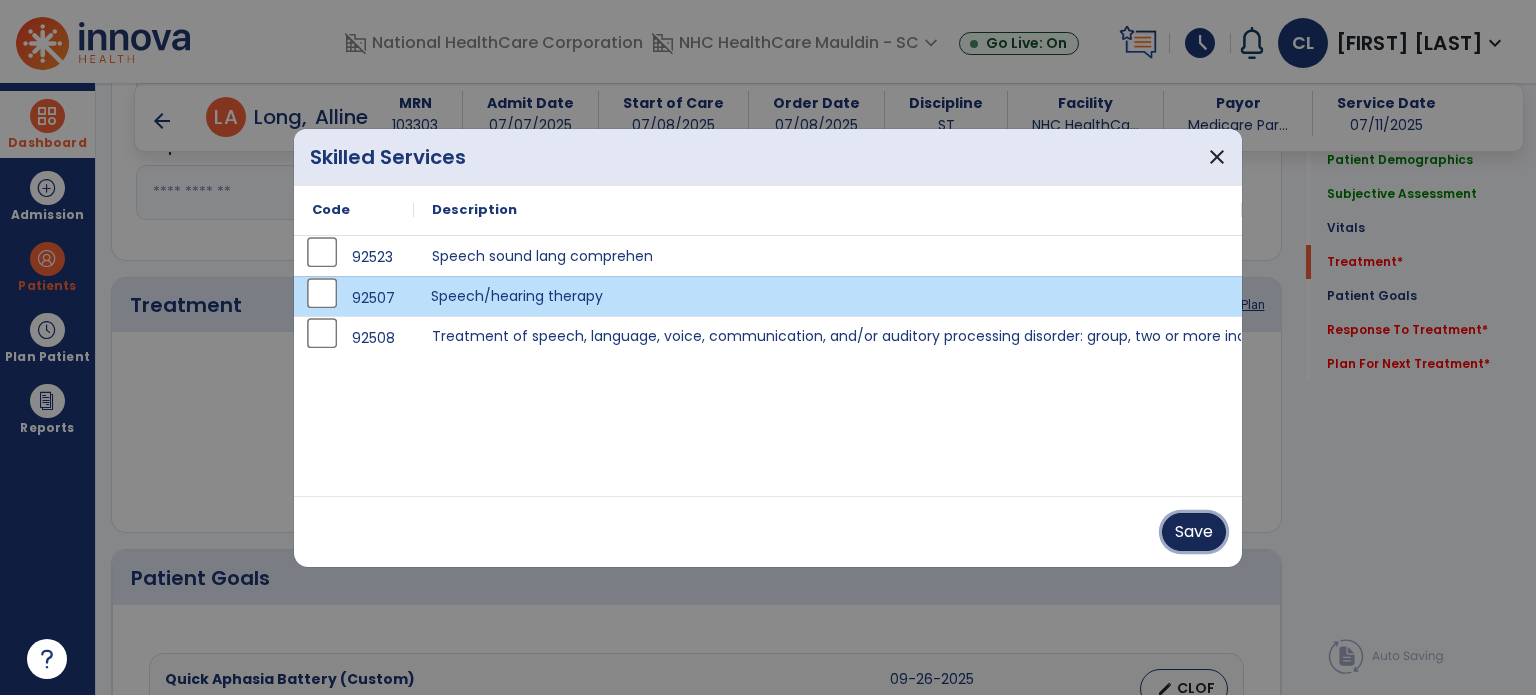 click on "Save" at bounding box center (1194, 532) 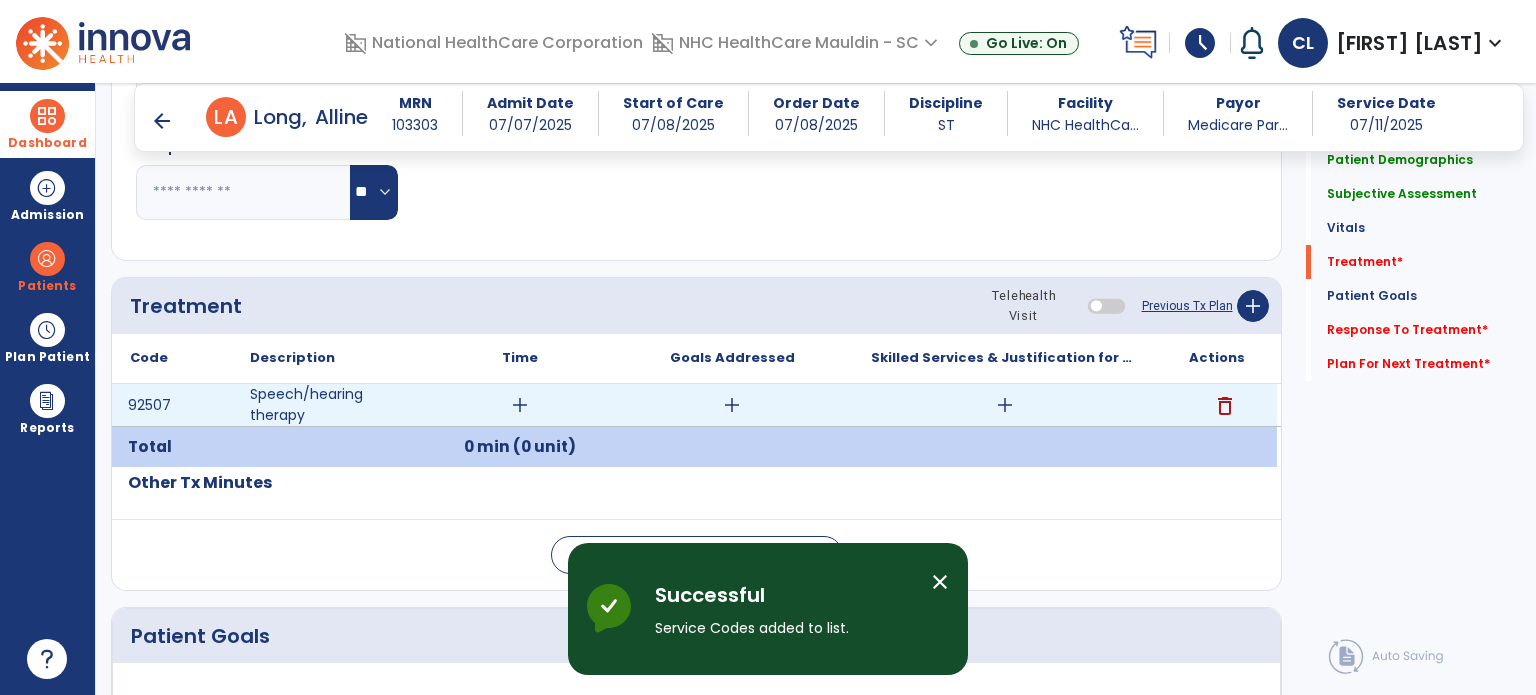 click on "add" at bounding box center [1004, 405] 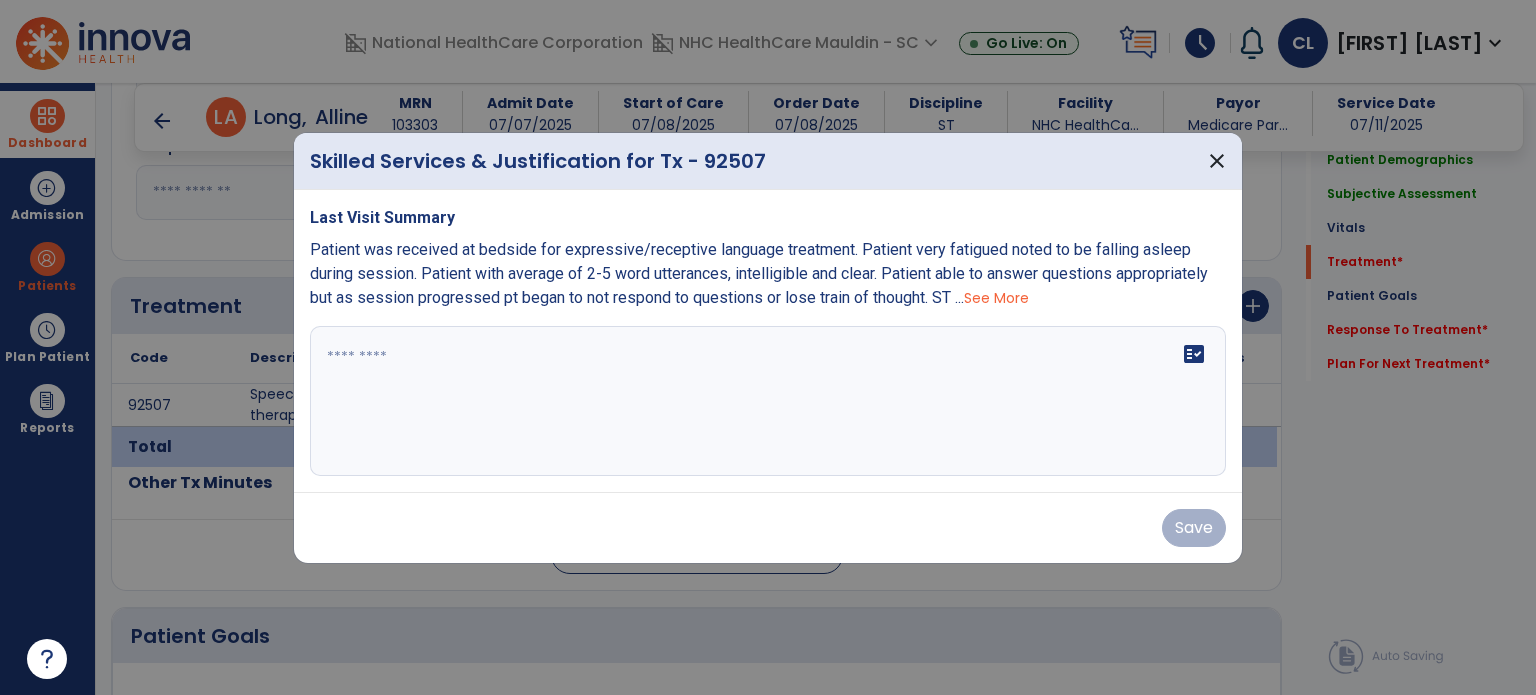 click on "fact_check" at bounding box center (768, 401) 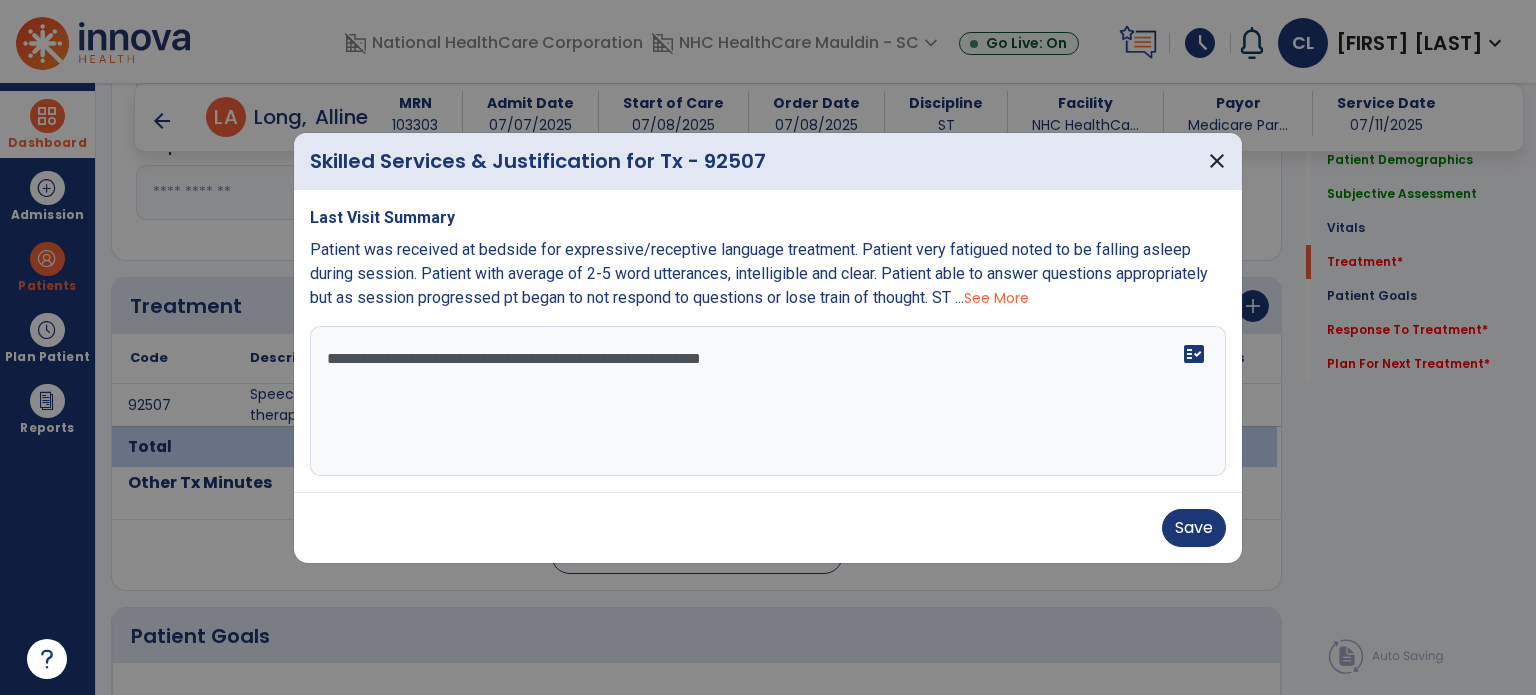 click on "**********" at bounding box center (768, 401) 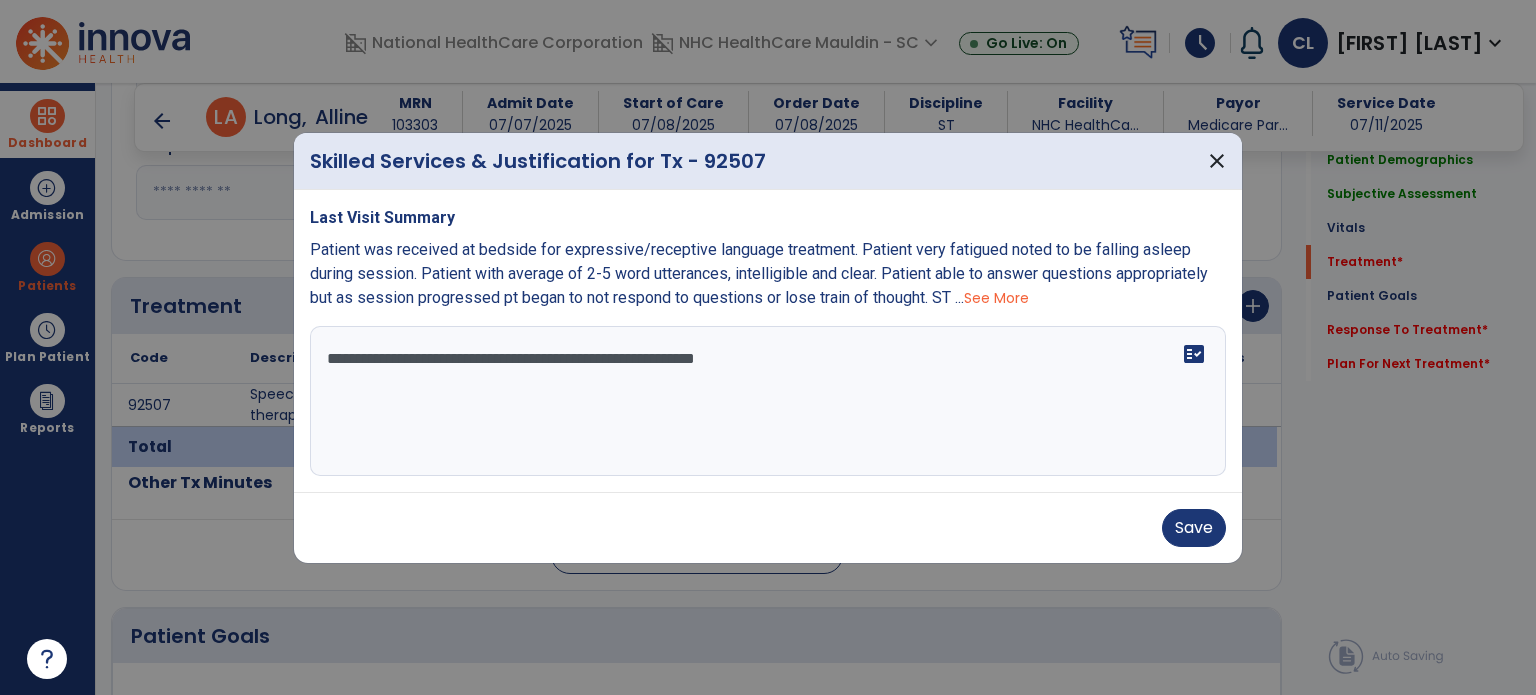 click on "**********" at bounding box center [768, 401] 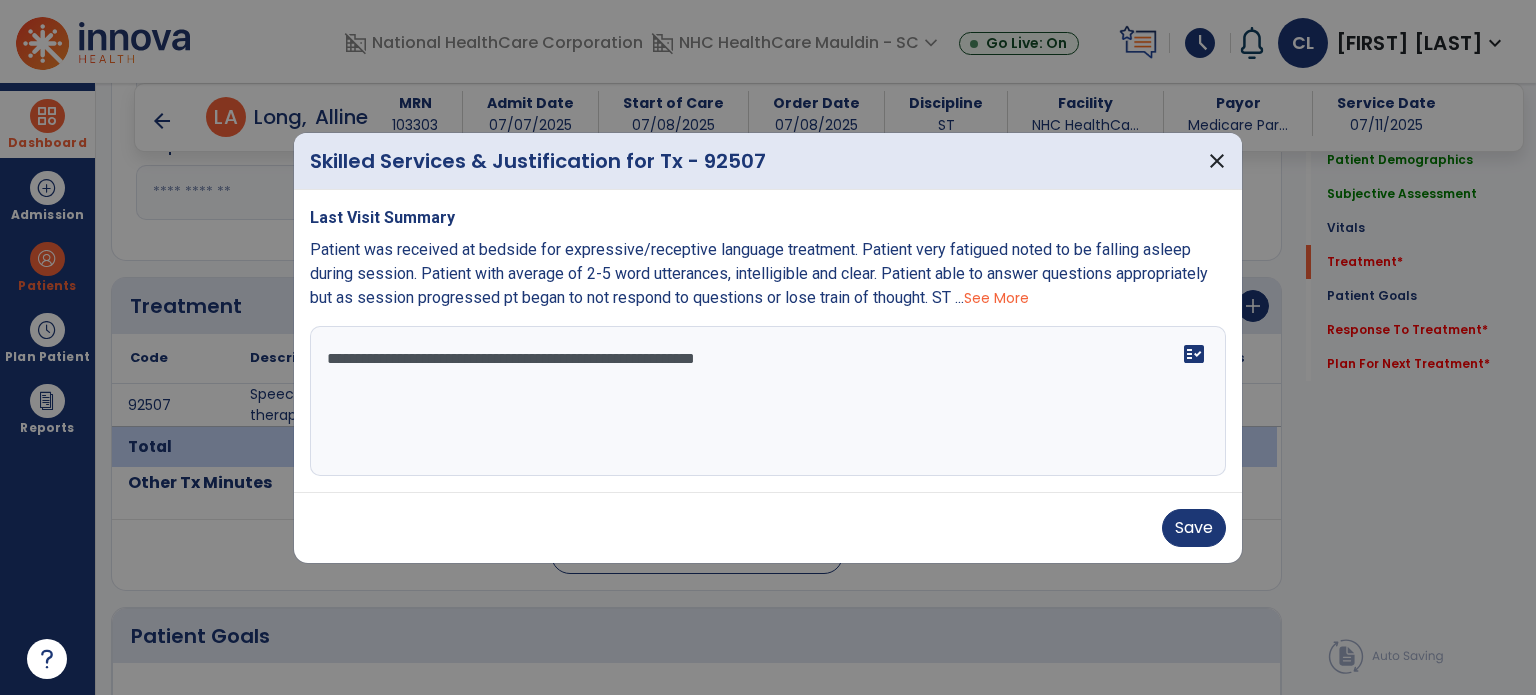click on "**********" at bounding box center [768, 401] 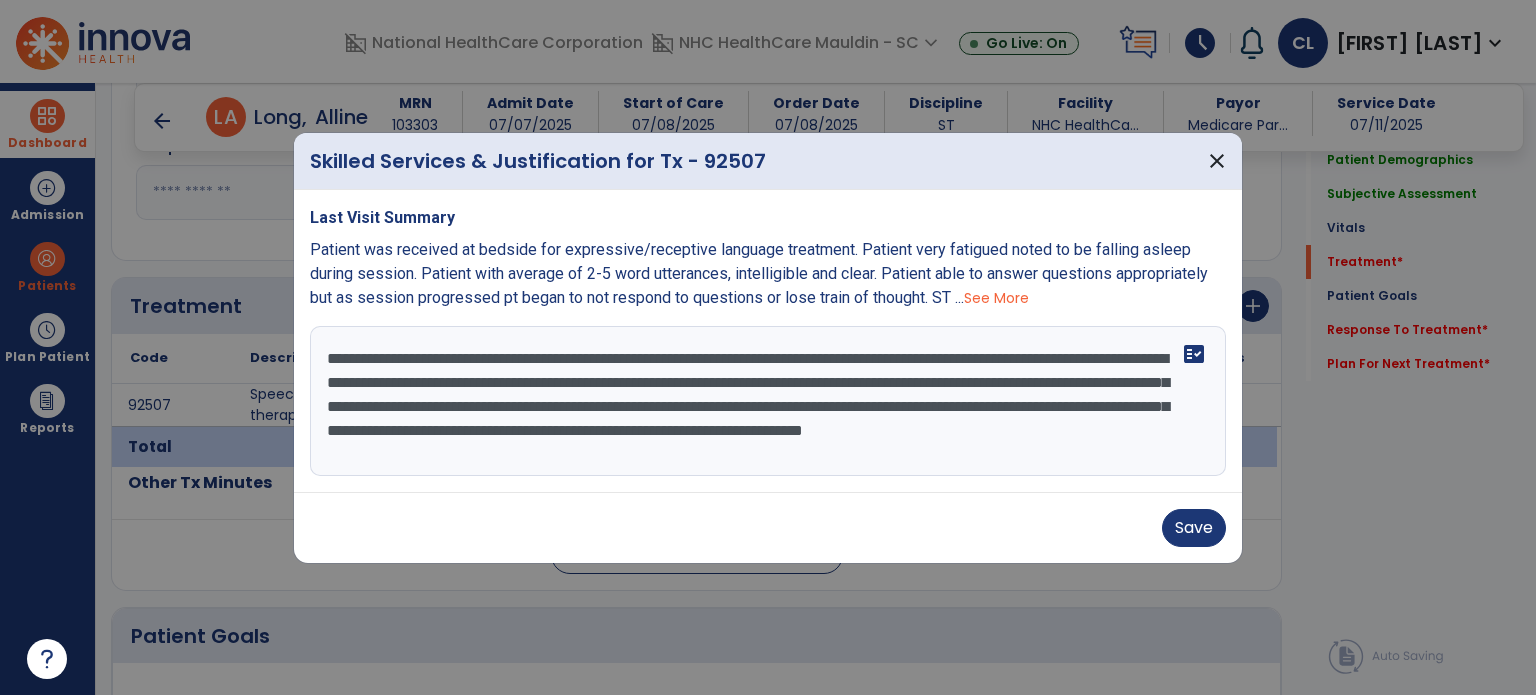 scroll, scrollTop: 15, scrollLeft: 0, axis: vertical 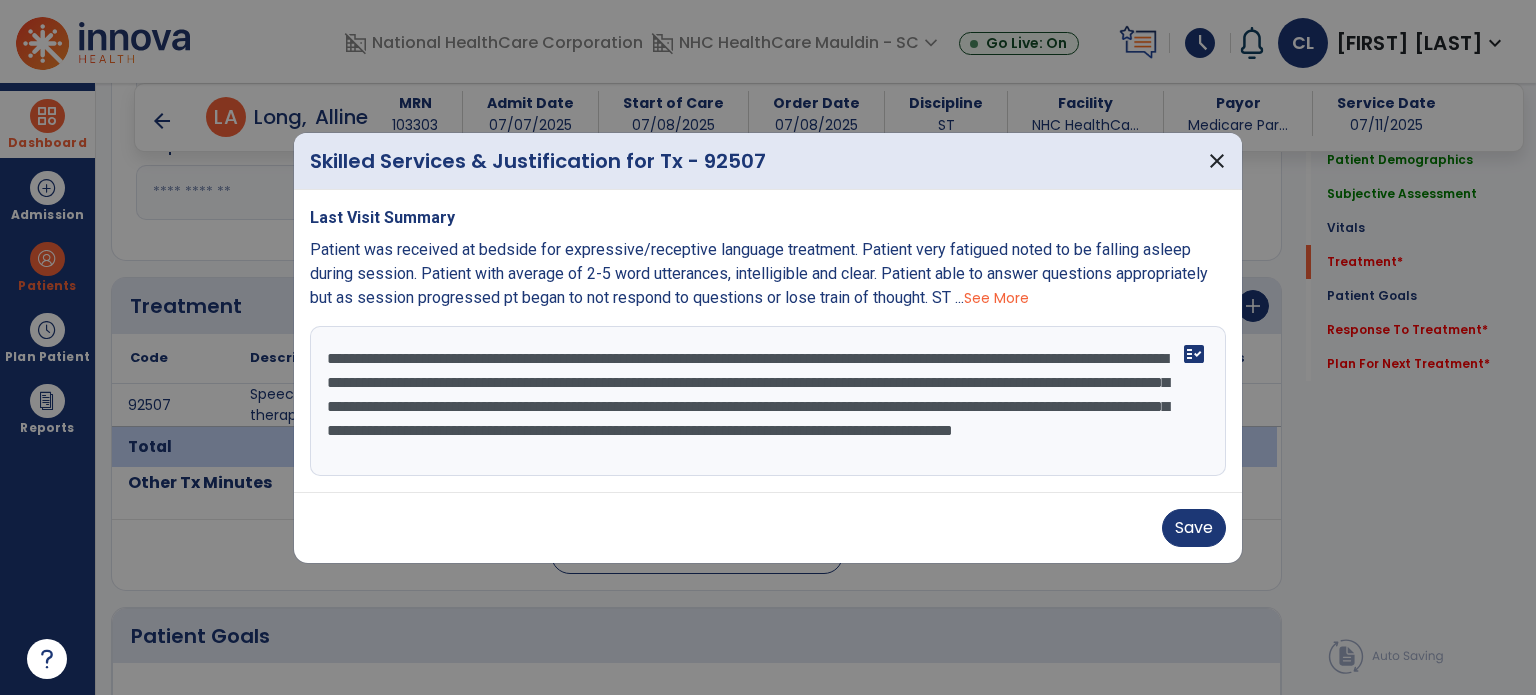 type on "**********" 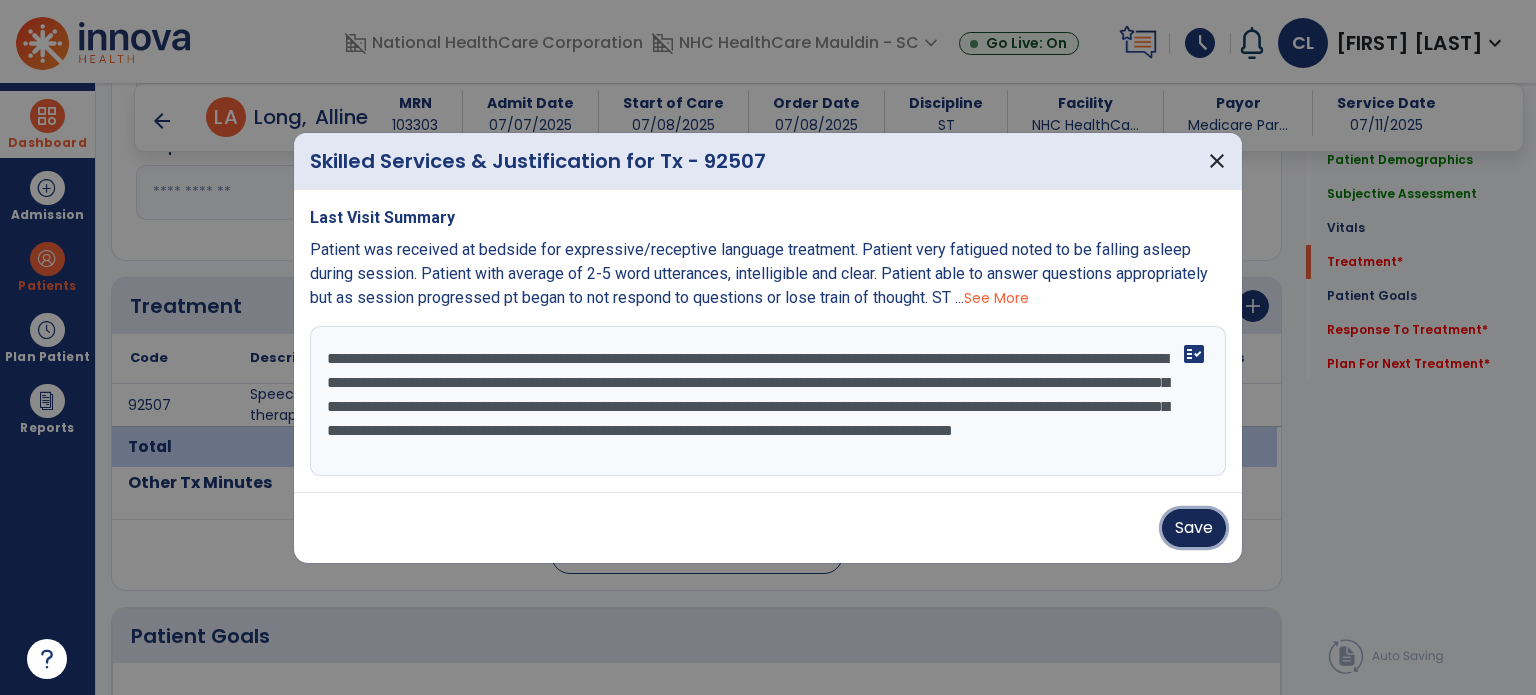 click on "Save" at bounding box center (1194, 528) 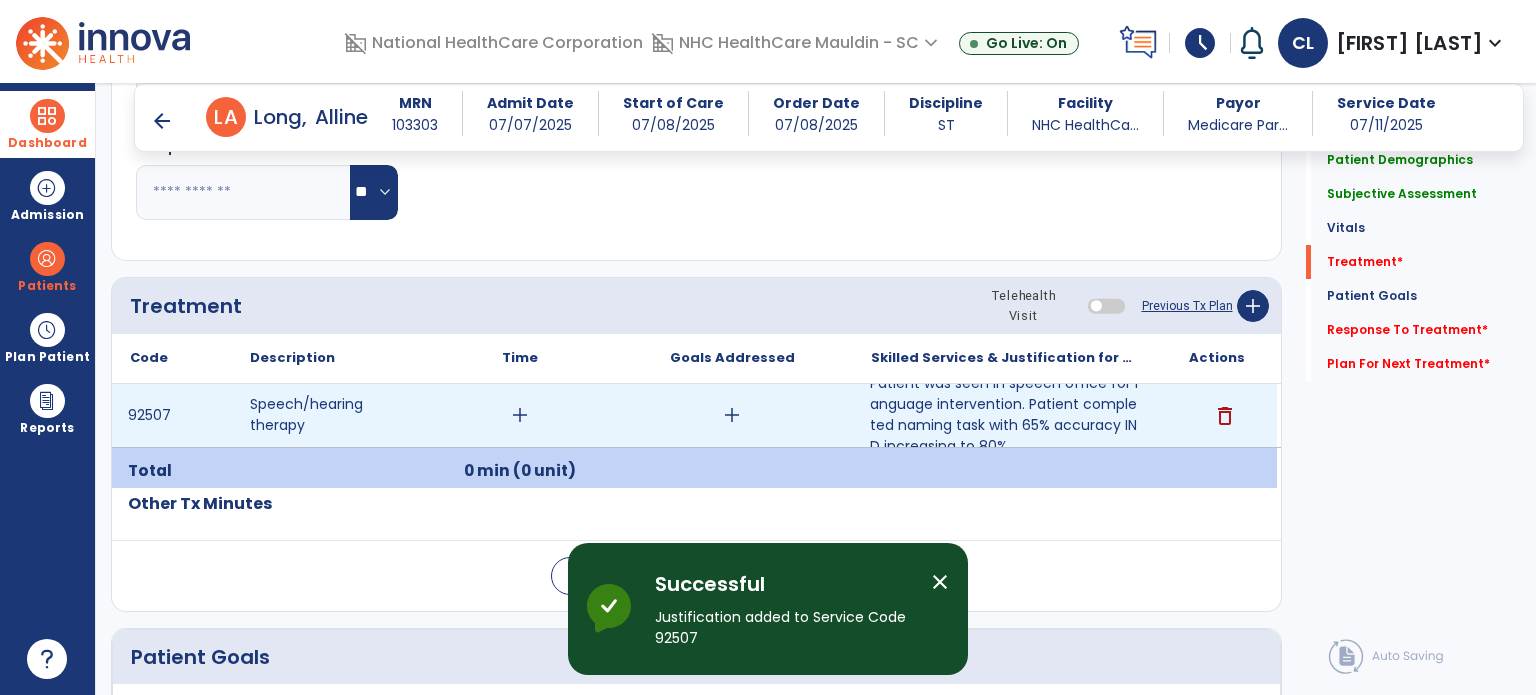 click on "add" at bounding box center (732, 415) 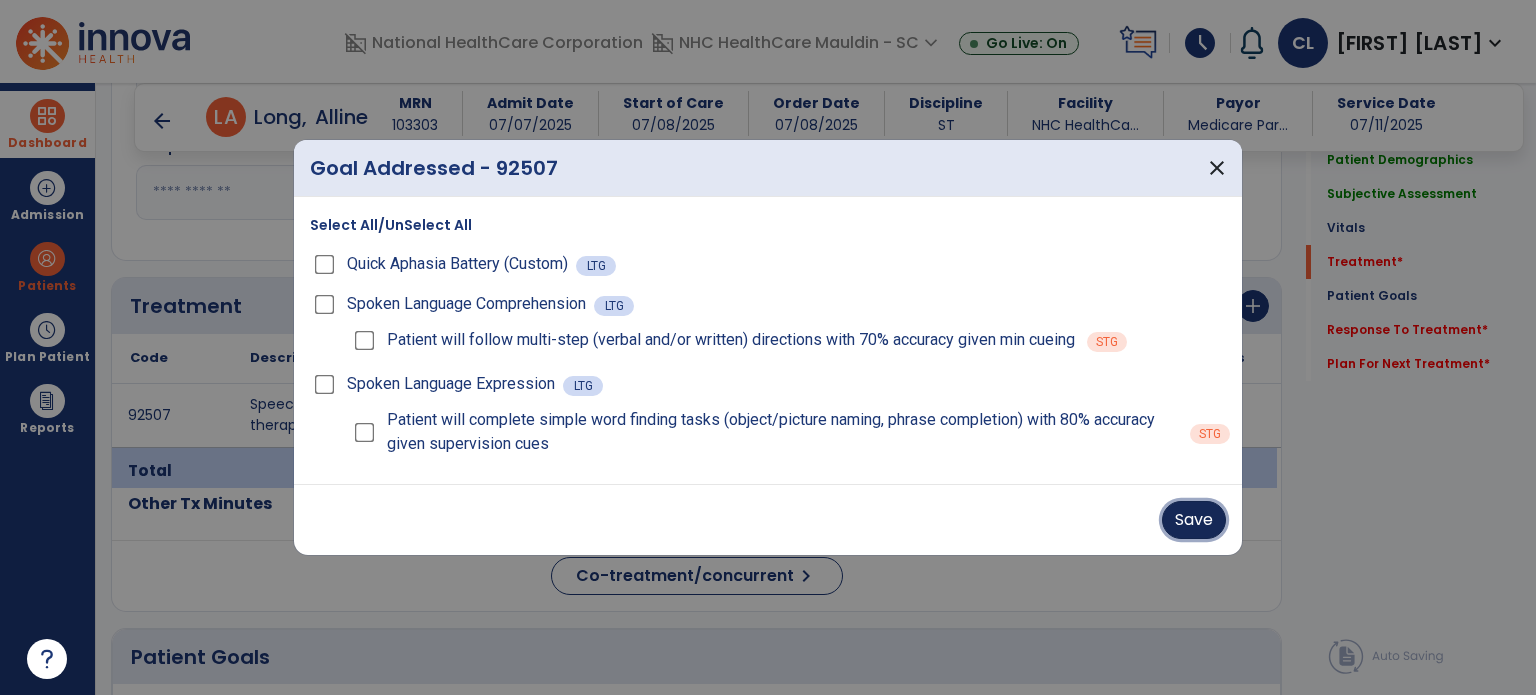 click on "Save" at bounding box center [1194, 520] 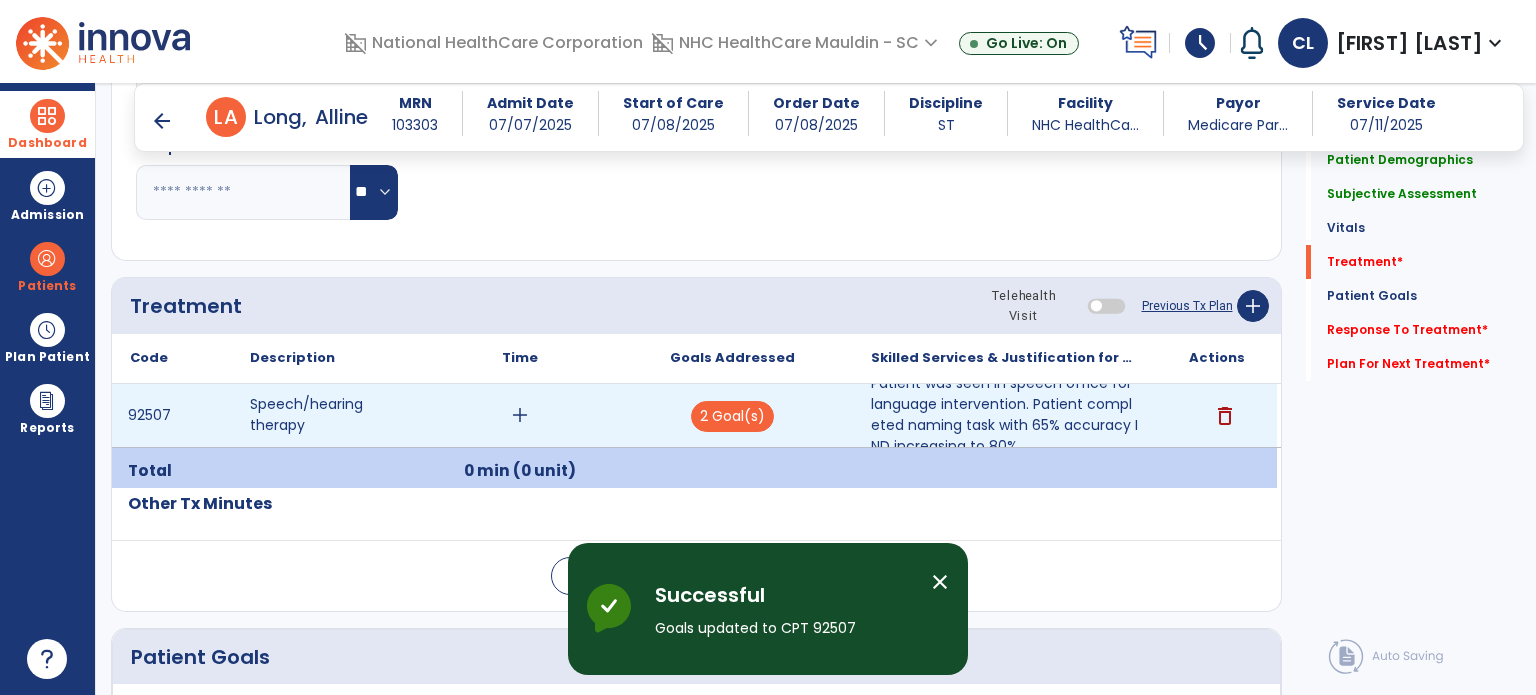 click on "add" at bounding box center [520, 415] 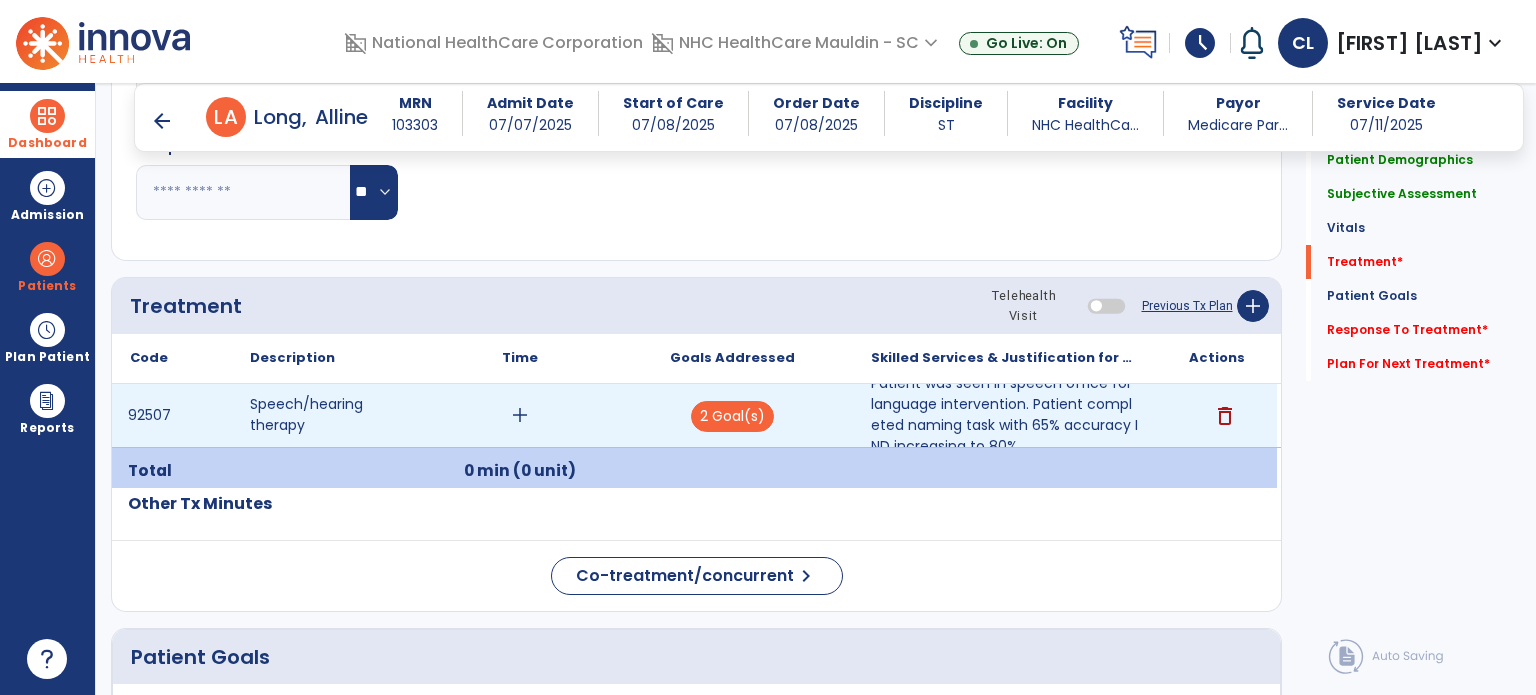 click on "add" at bounding box center (520, 415) 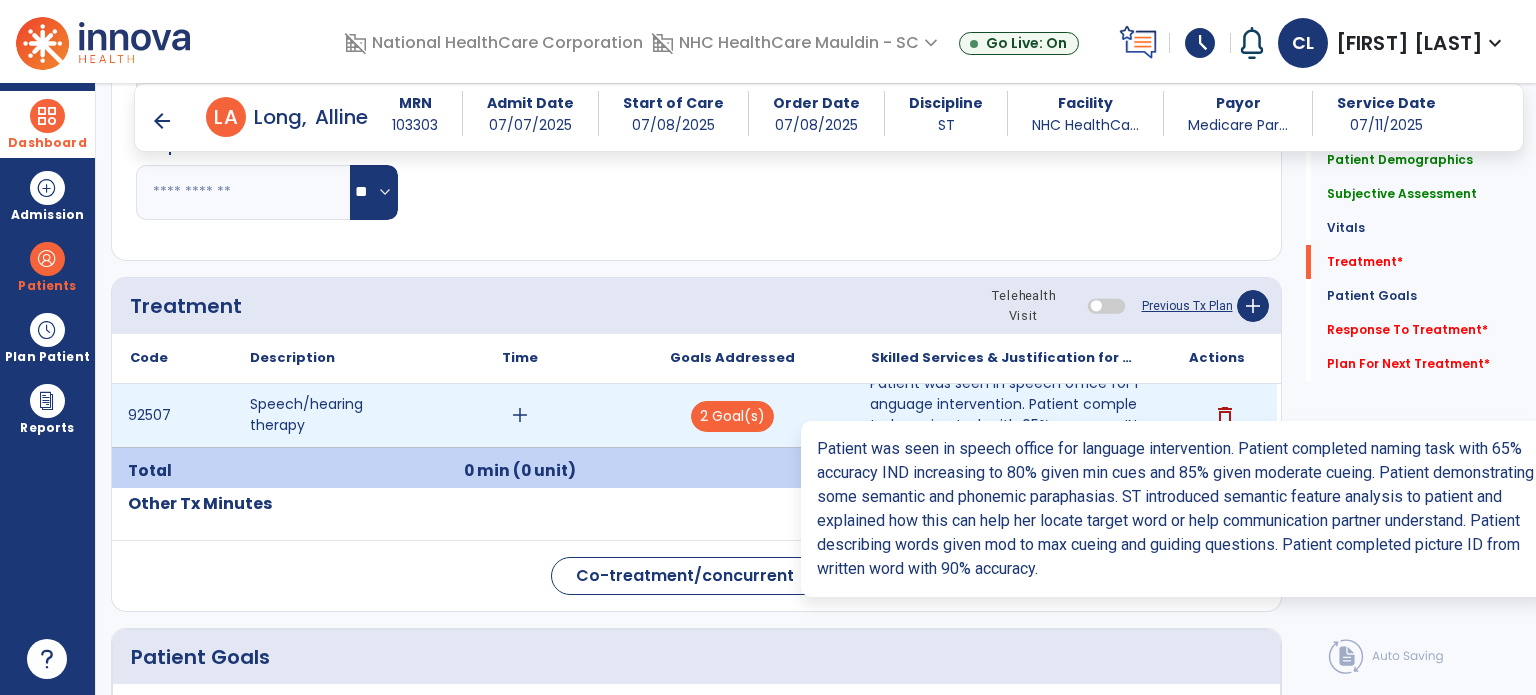 click on "Patient was seen in speech office for language intervention. Patient completed naming task with 65% accuracy IND increasing to 80% ..." at bounding box center [1004, 415] 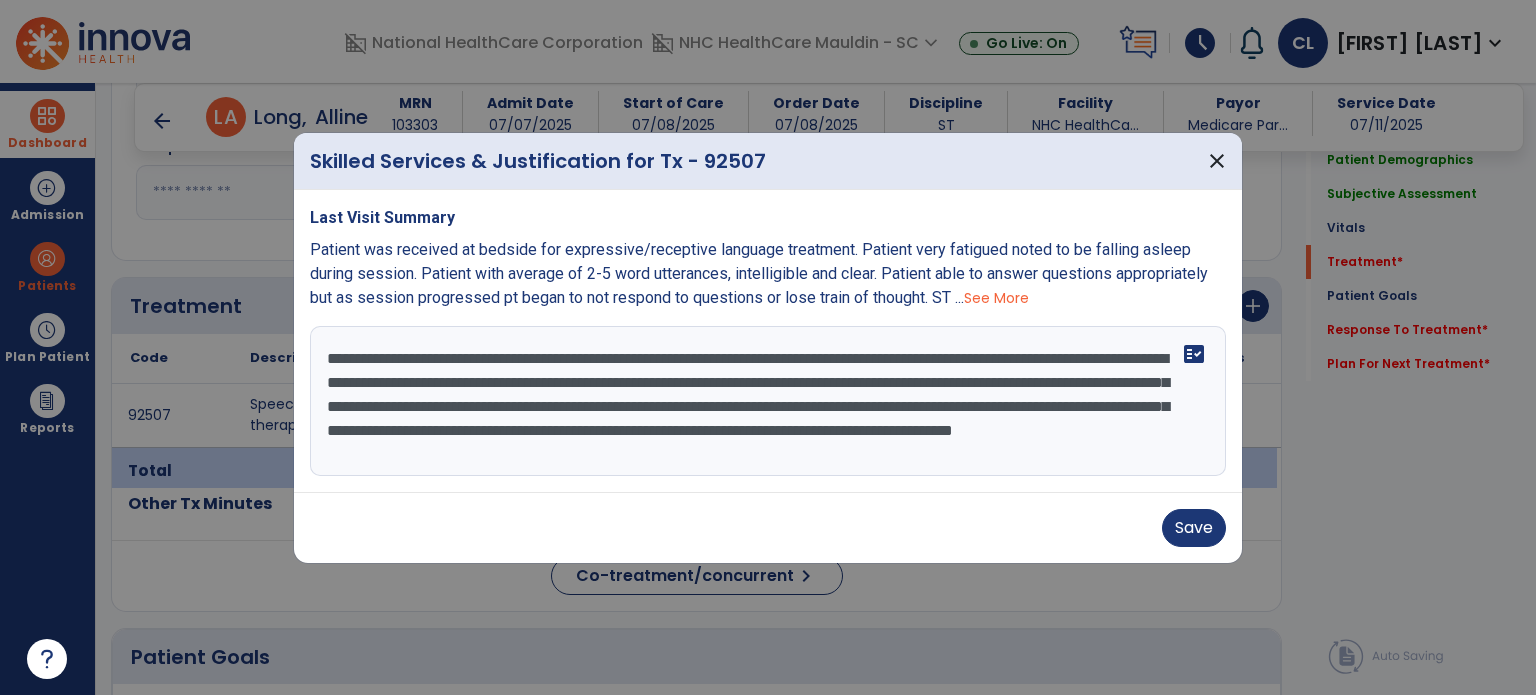 scroll, scrollTop: 24, scrollLeft: 0, axis: vertical 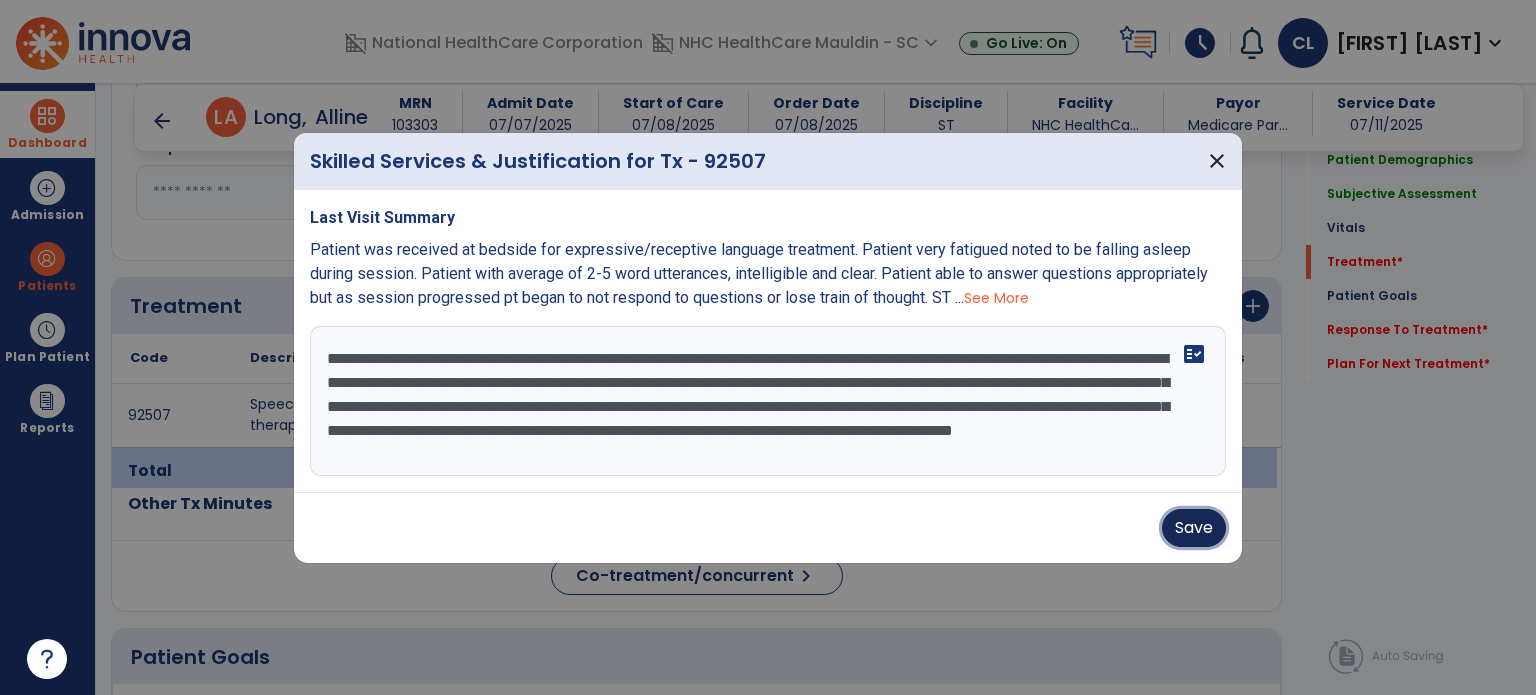 click on "Save" at bounding box center (1194, 528) 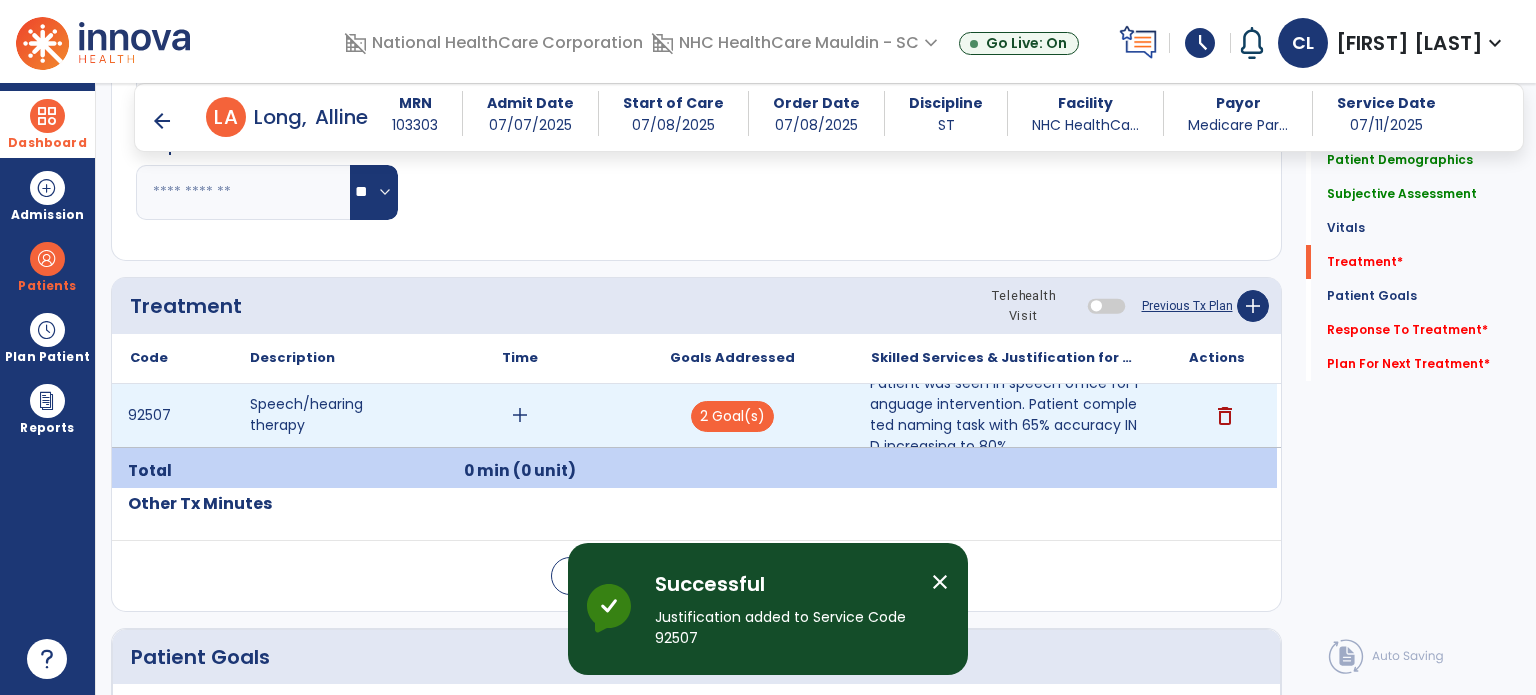 click on "add" at bounding box center [520, 415] 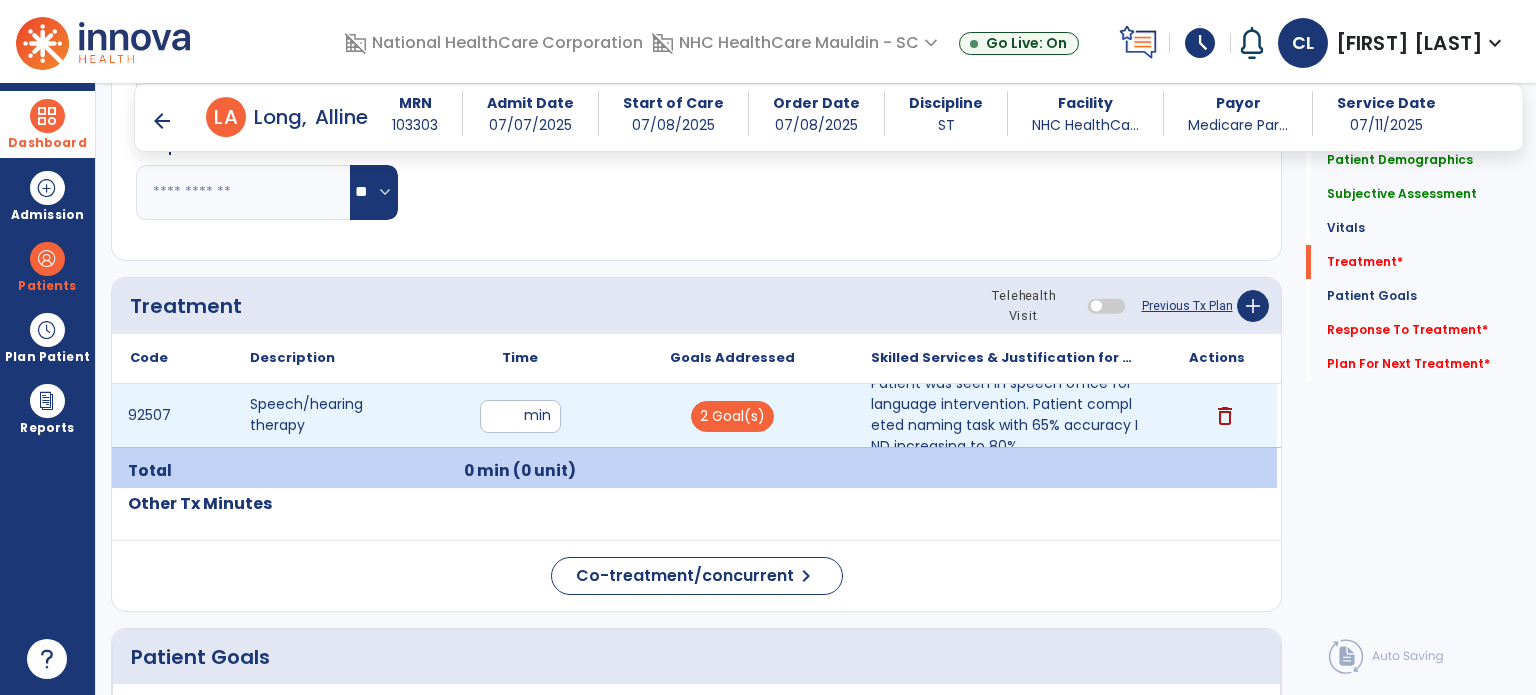 type on "**" 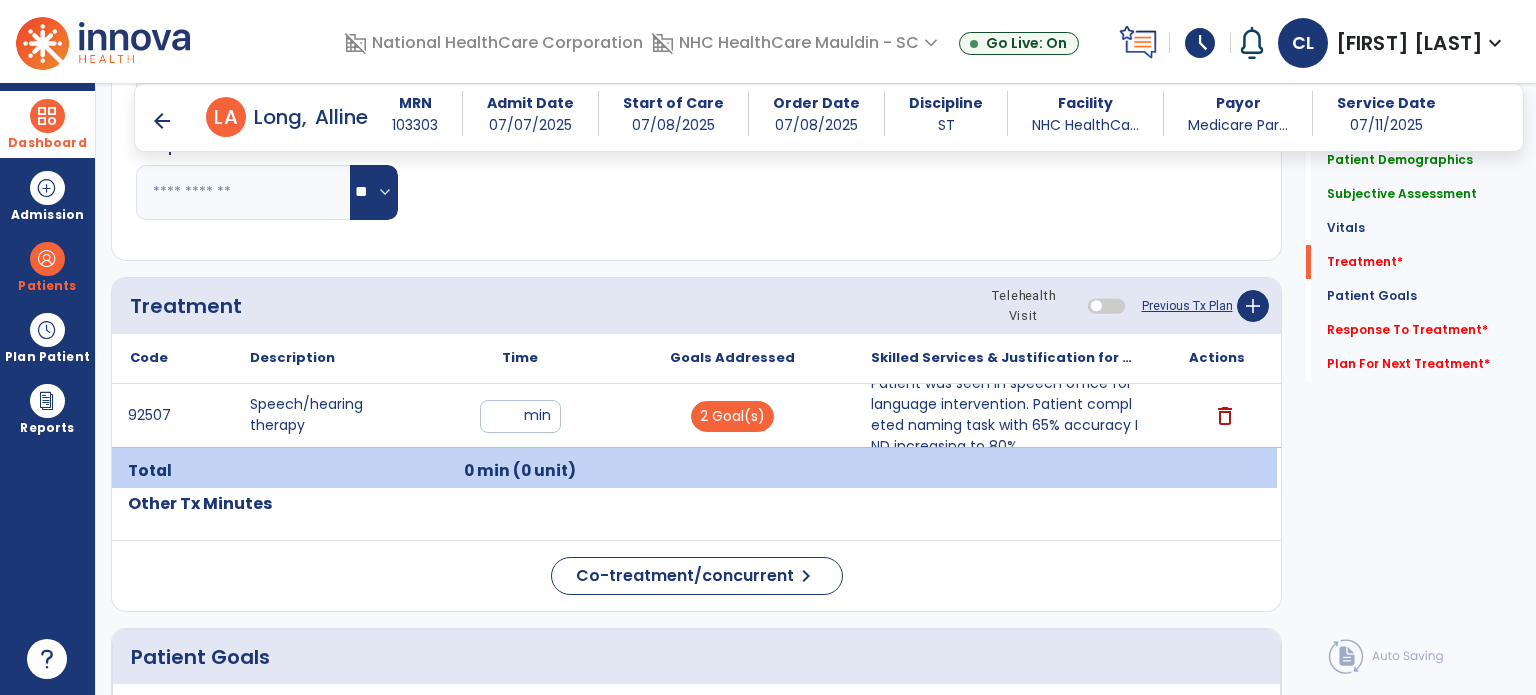 click on "Other Tx Minutes" 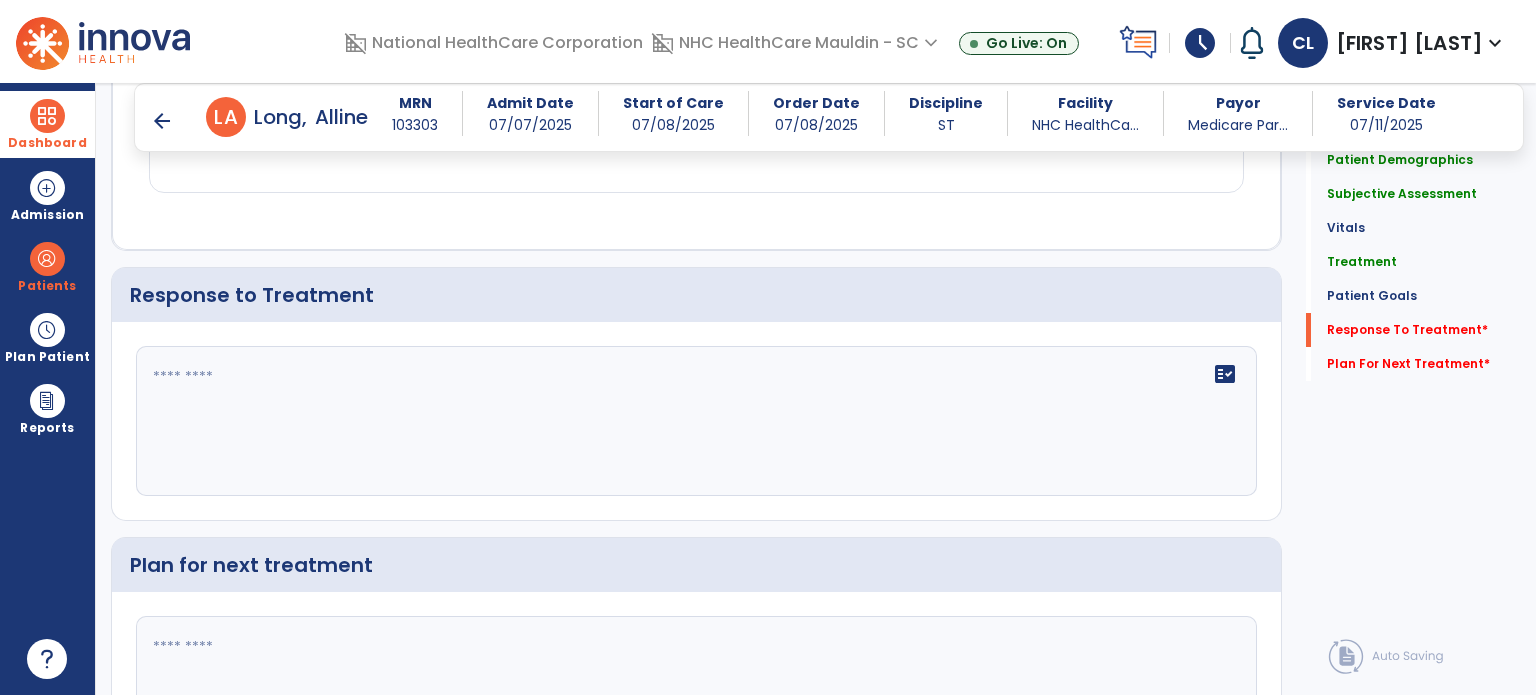 scroll, scrollTop: 2577, scrollLeft: 0, axis: vertical 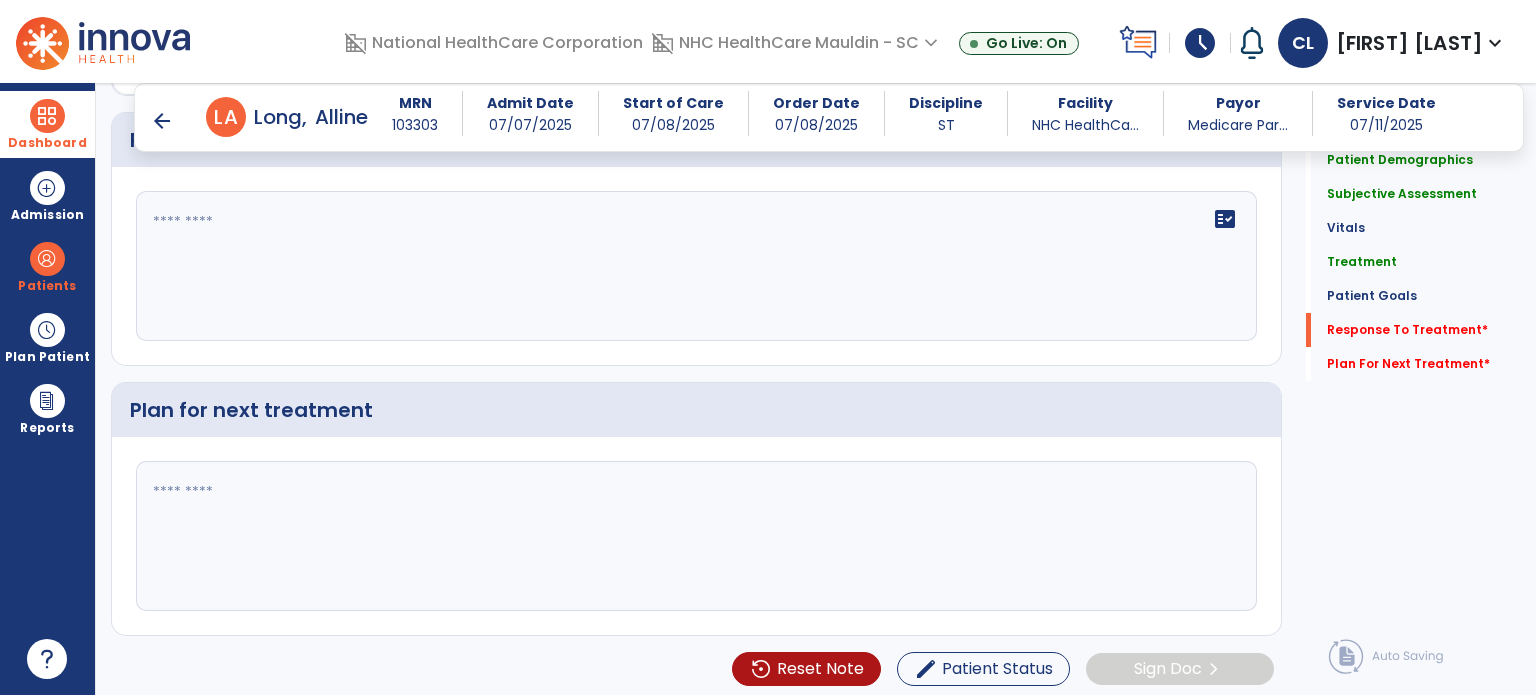 click on "fact_check" 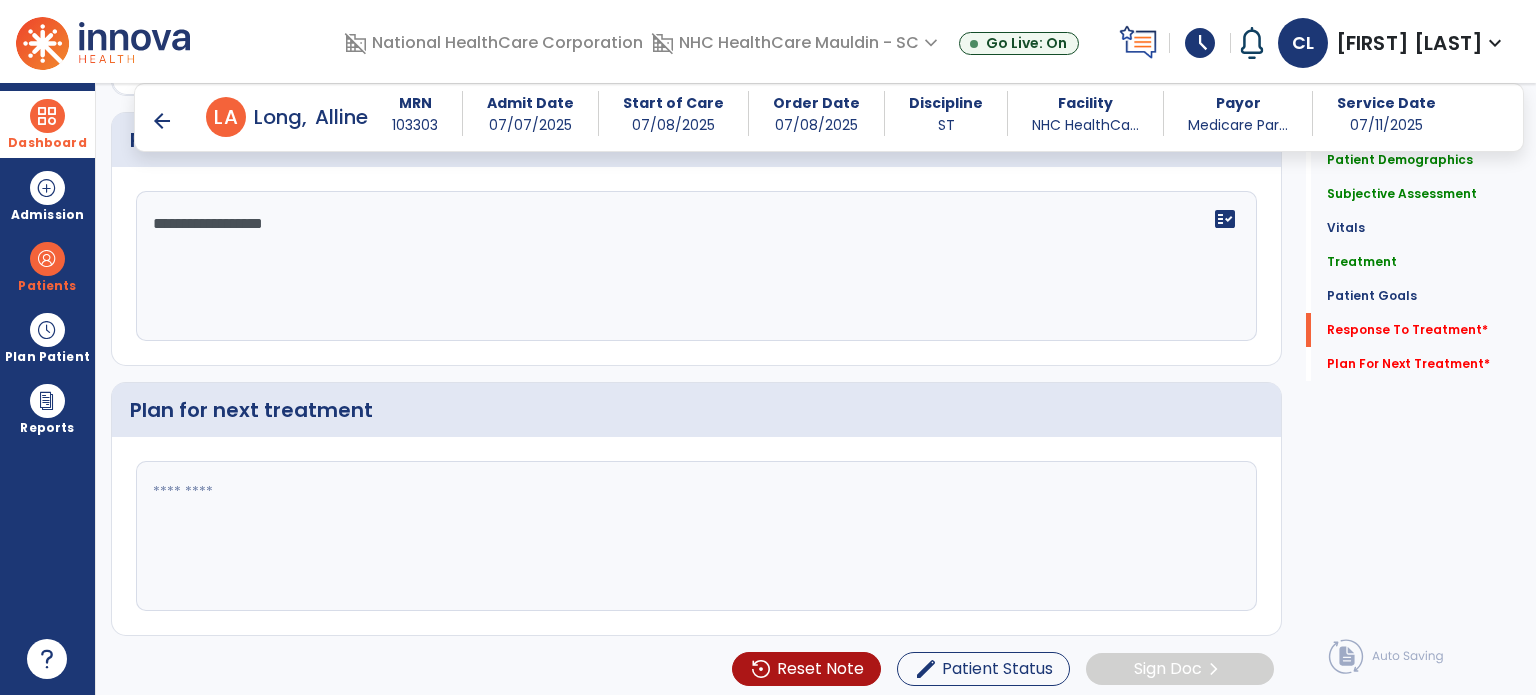 type on "**********" 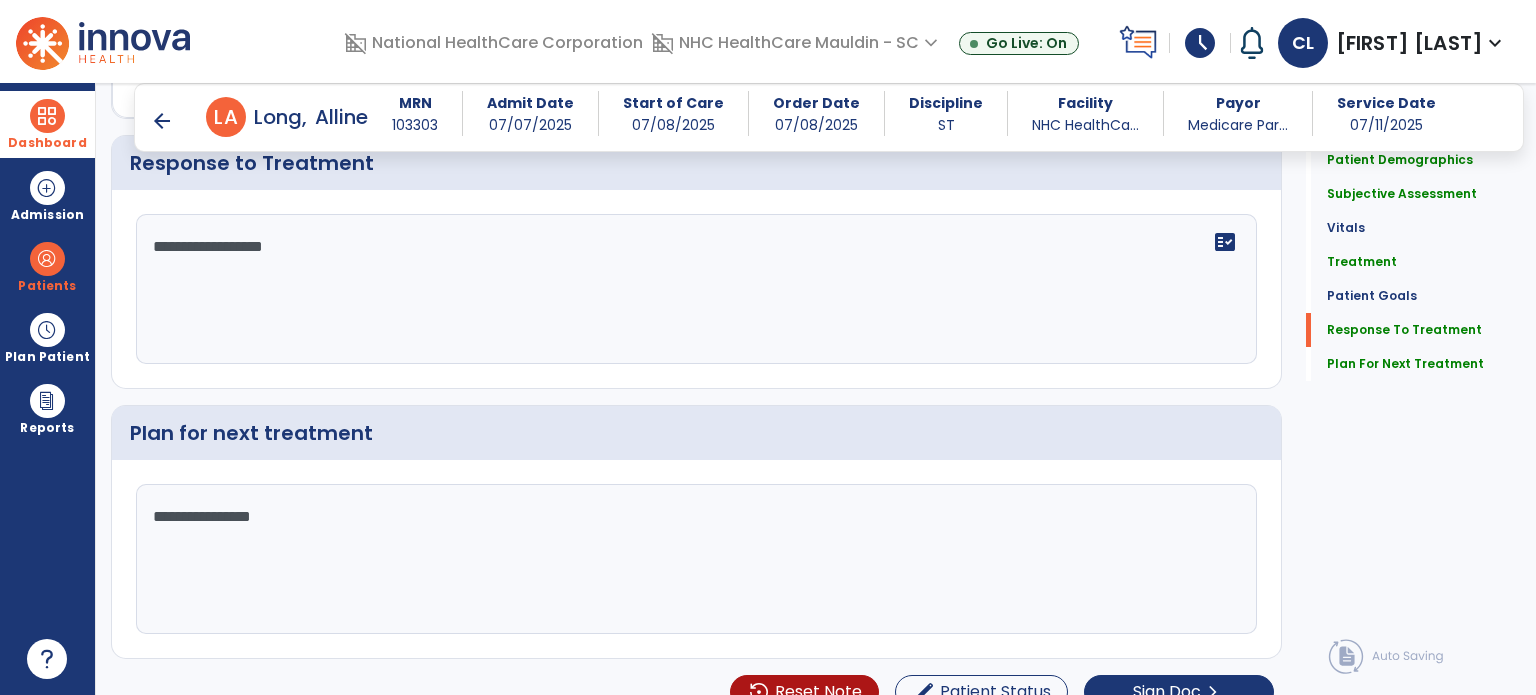 scroll, scrollTop: 2577, scrollLeft: 0, axis: vertical 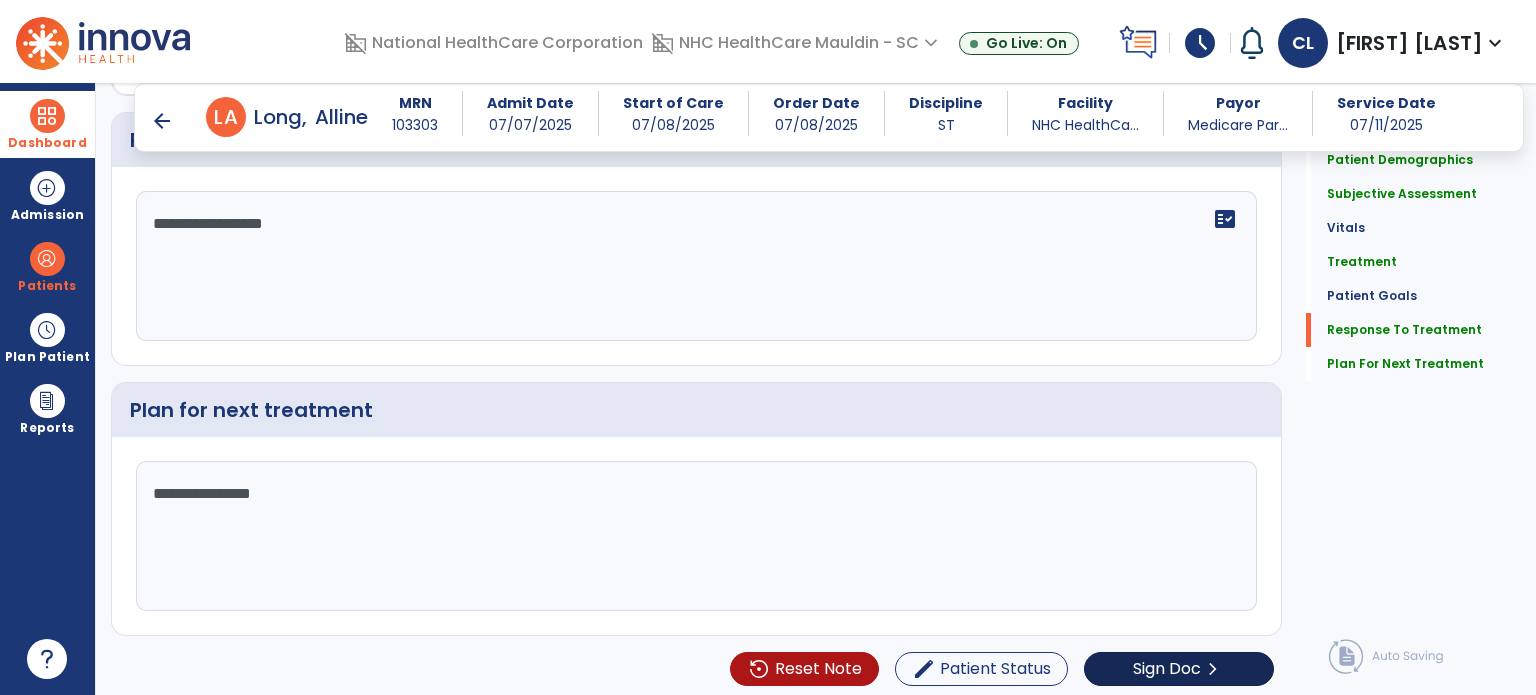 type on "**********" 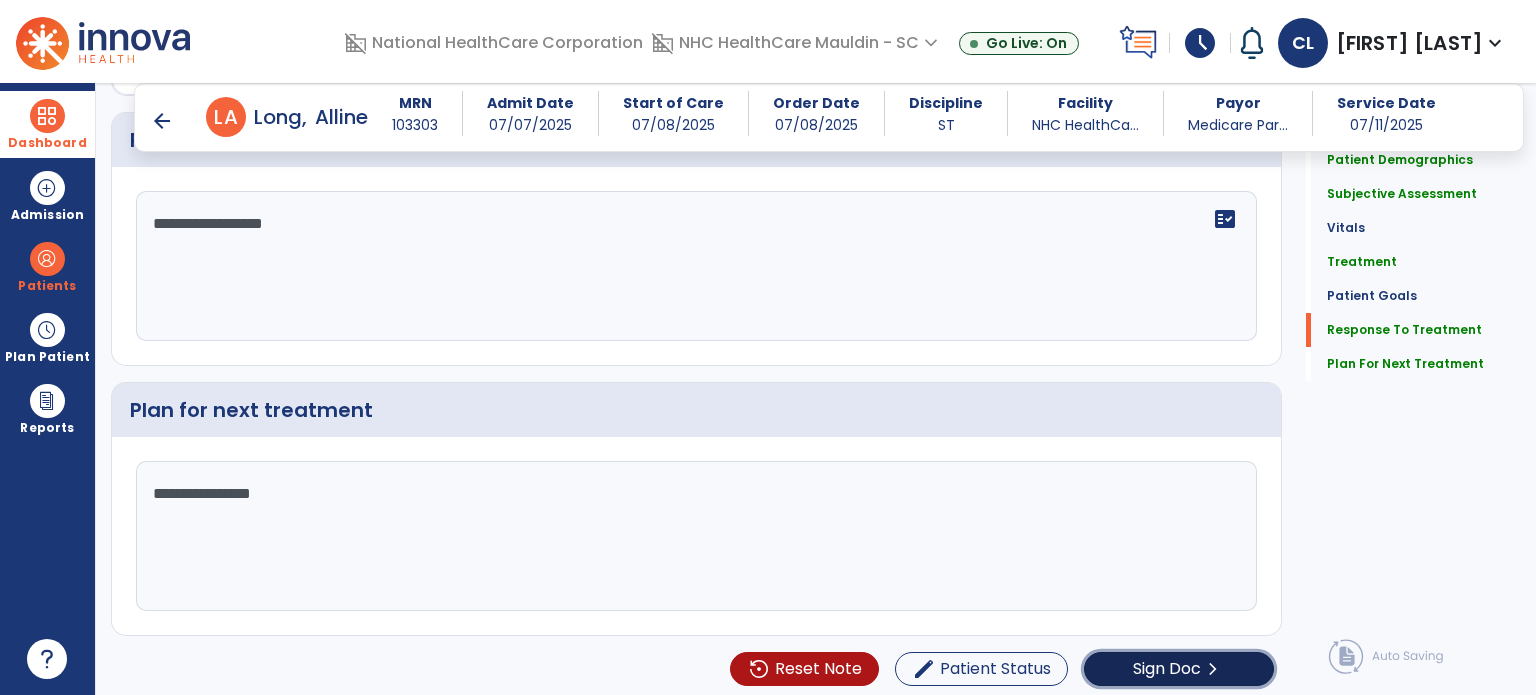 click on "Sign Doc" 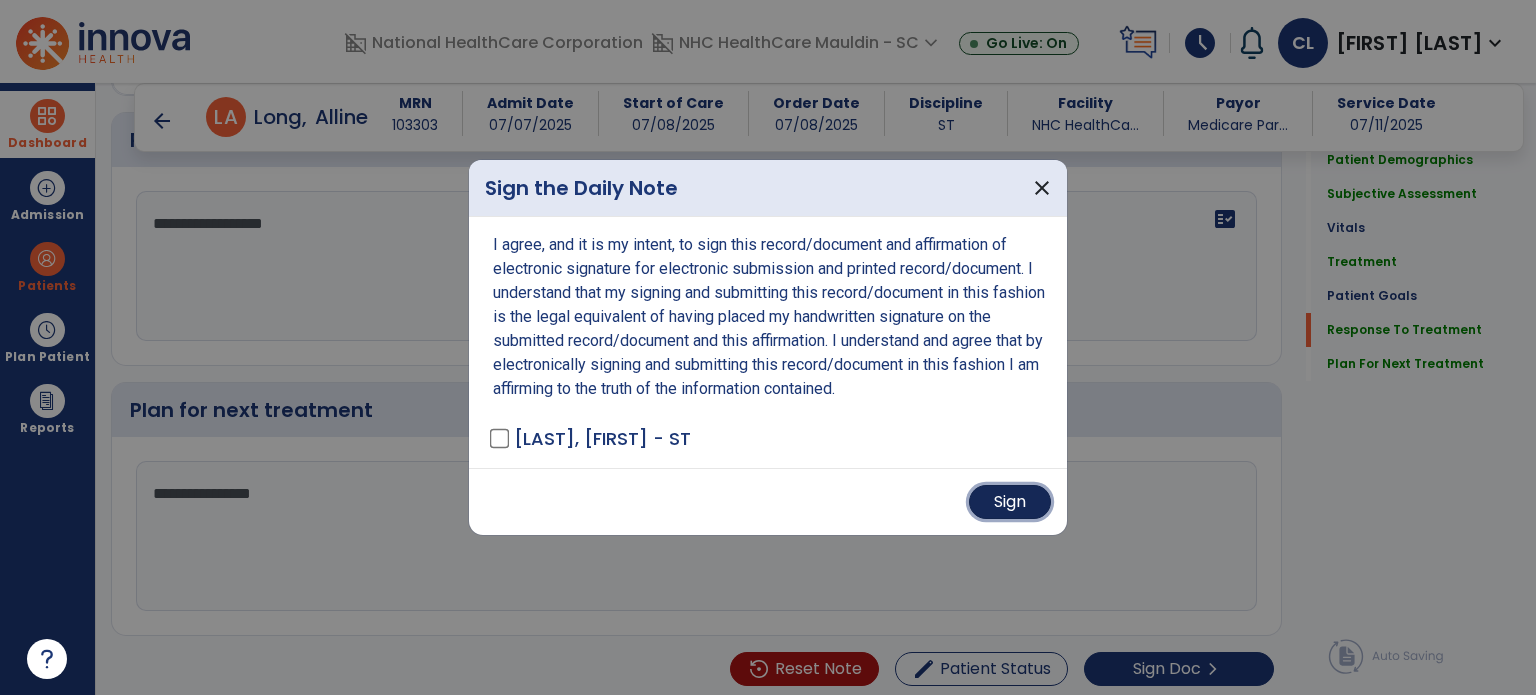 click on "Sign" at bounding box center (1010, 502) 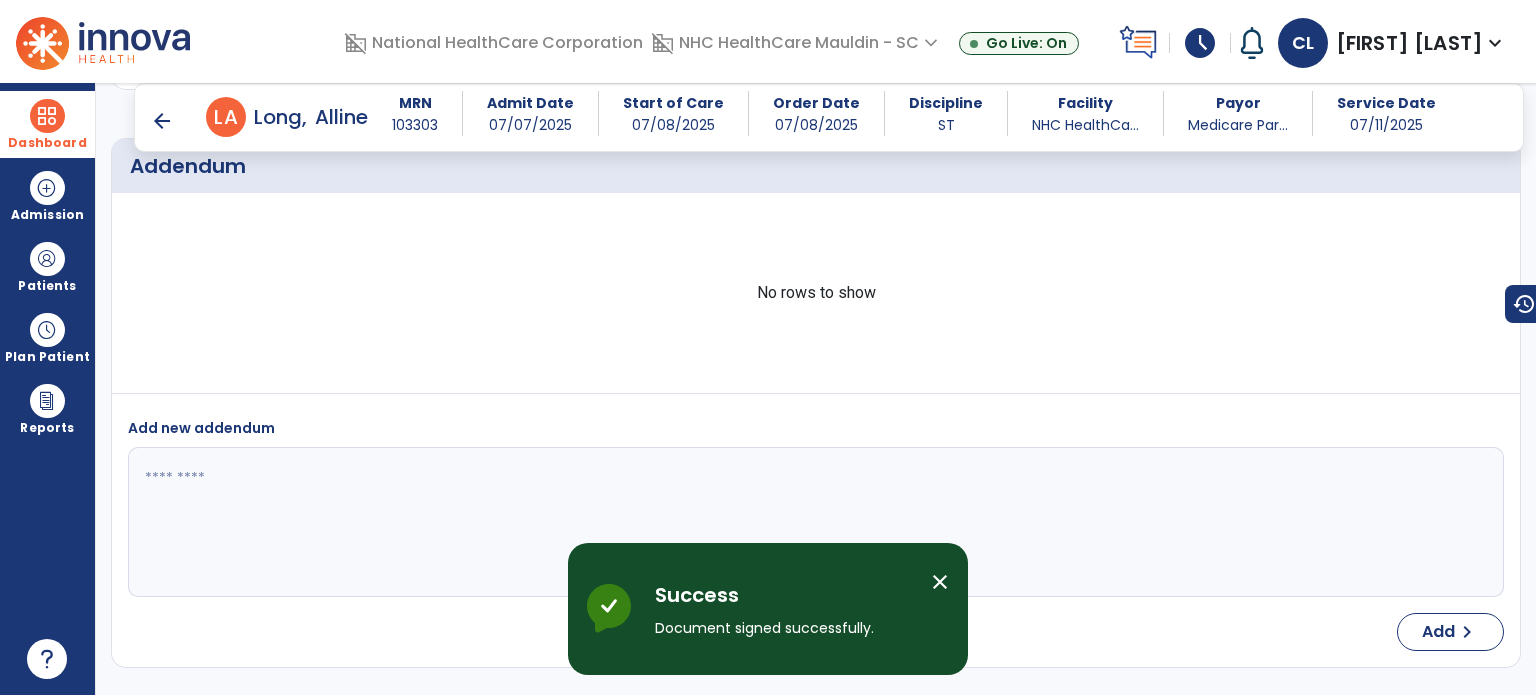 click on "Dashboard" at bounding box center (47, 124) 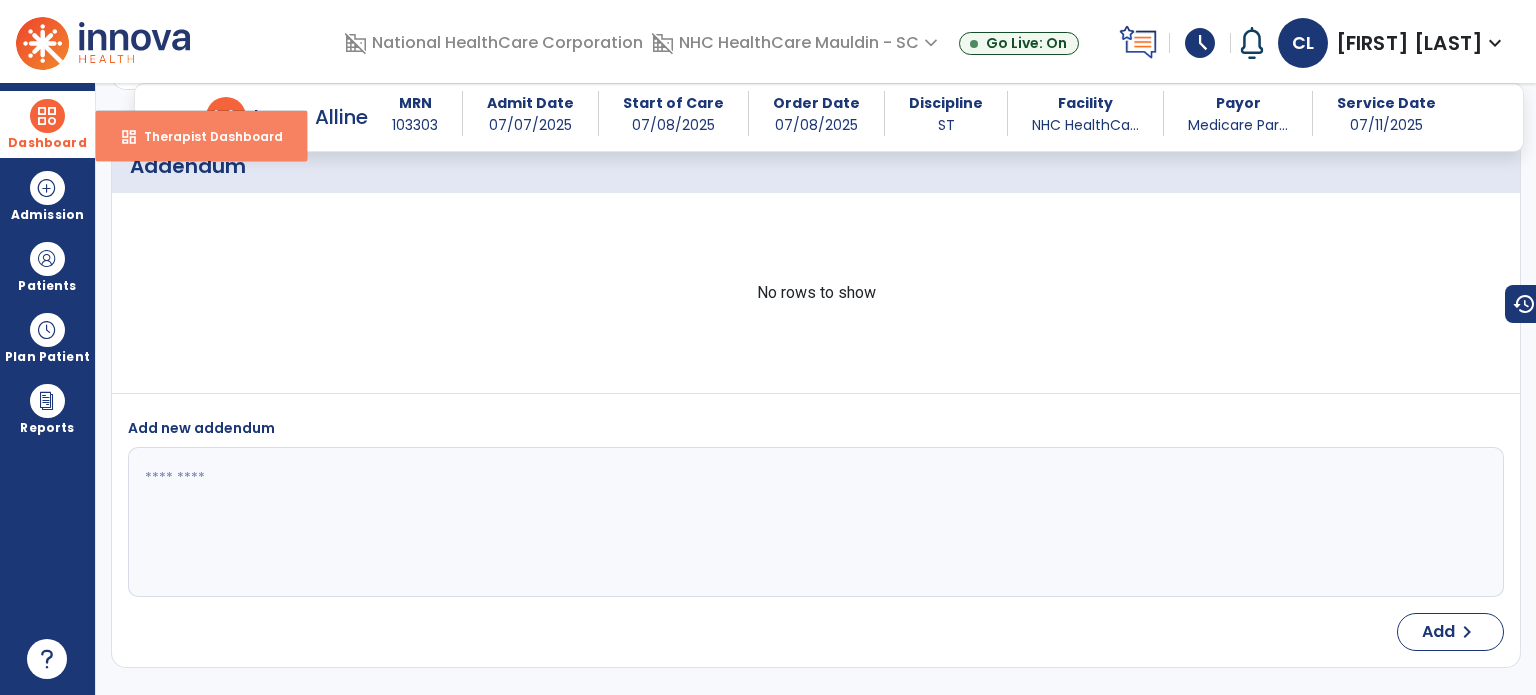 click on "dashboard  Therapist Dashboard" at bounding box center [201, 136] 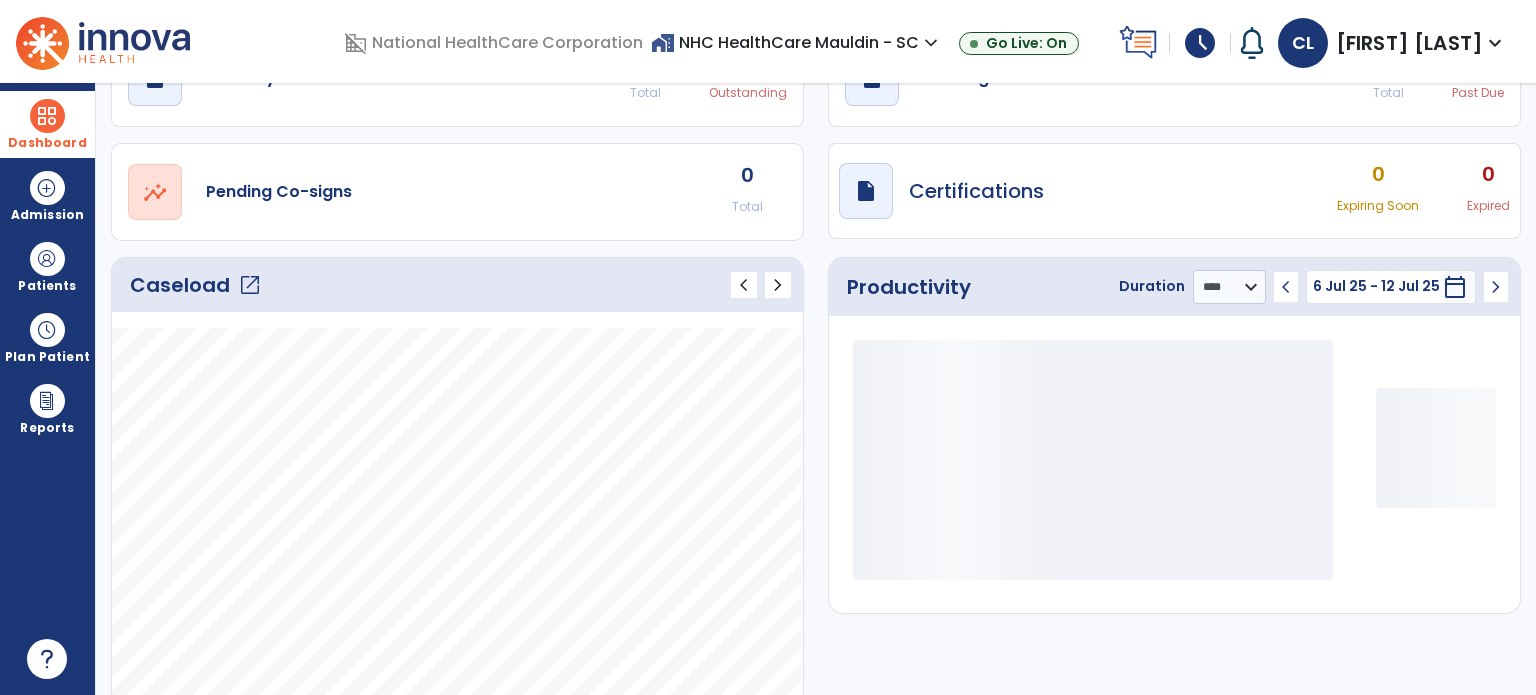 scroll, scrollTop: 52, scrollLeft: 0, axis: vertical 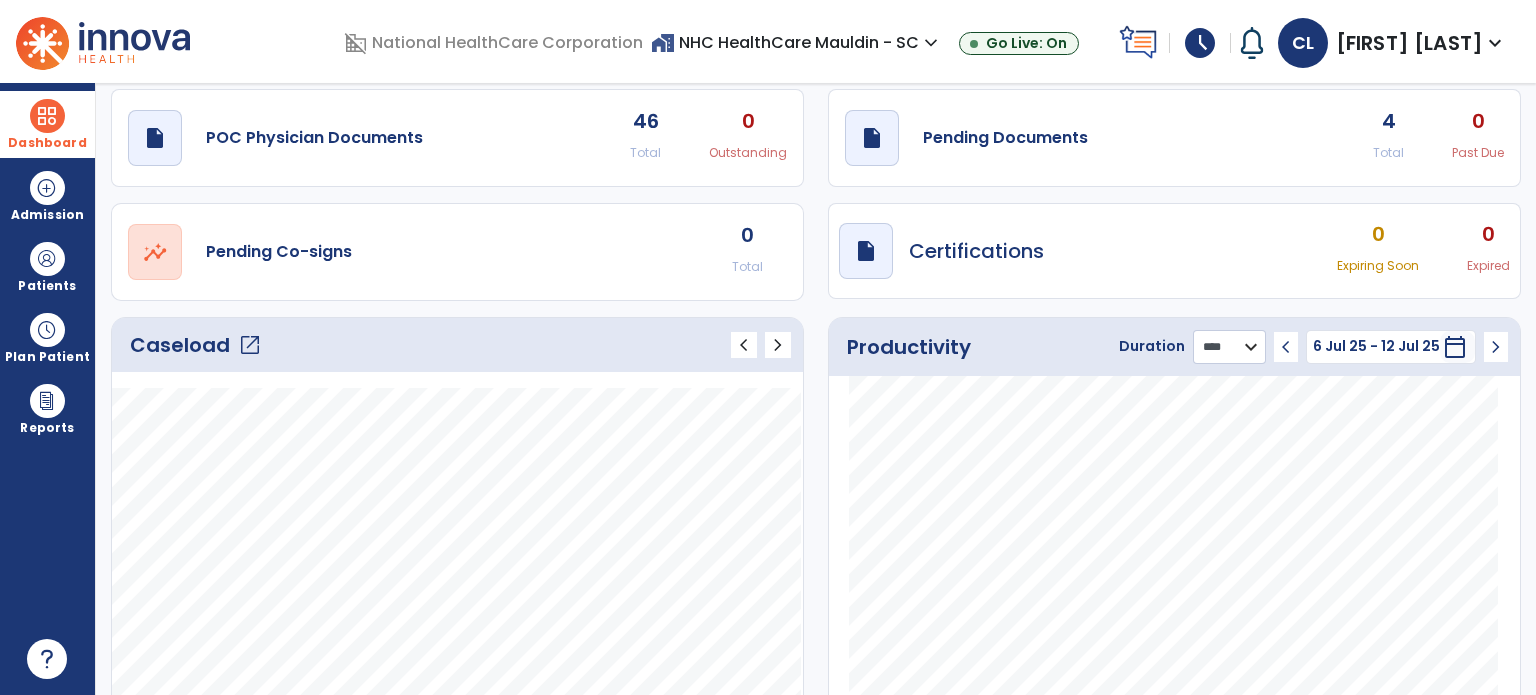 click on "******** **** ***" 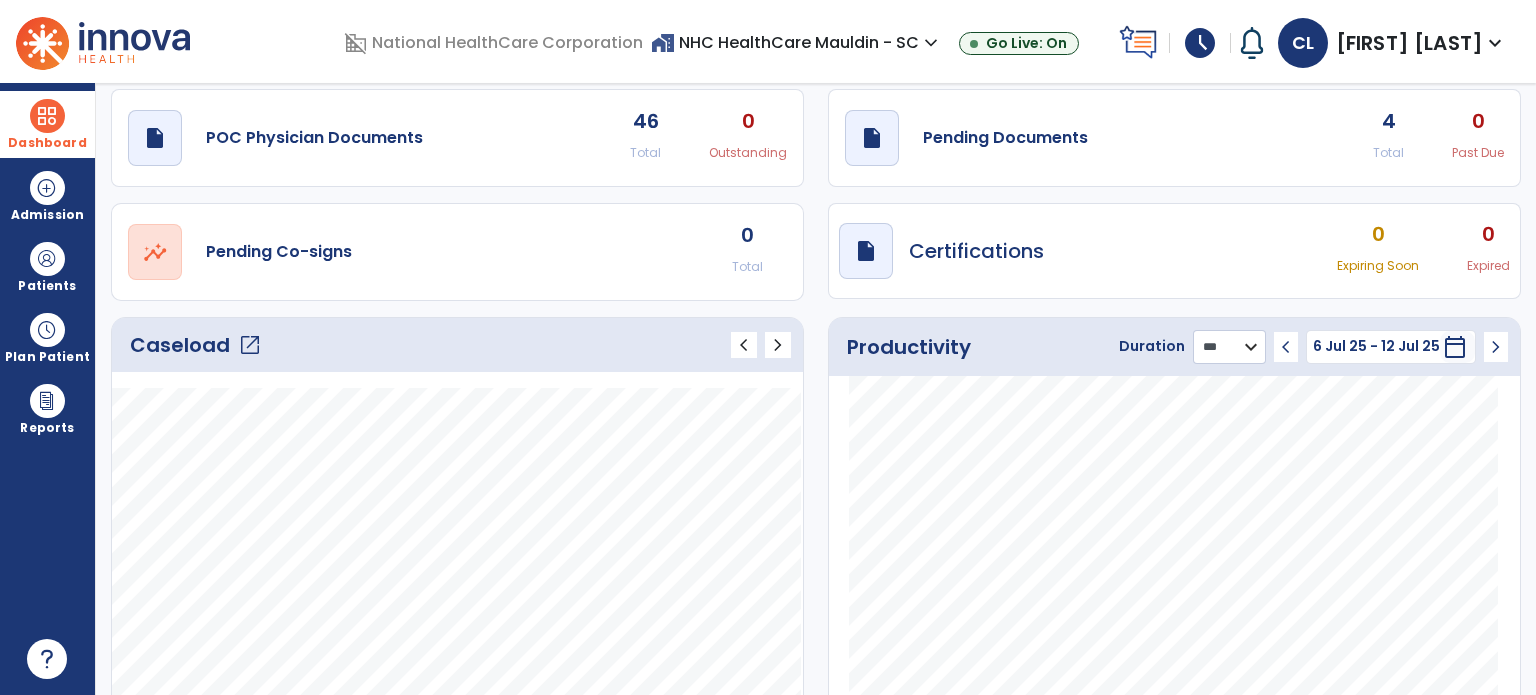 click on "******** **** ***" 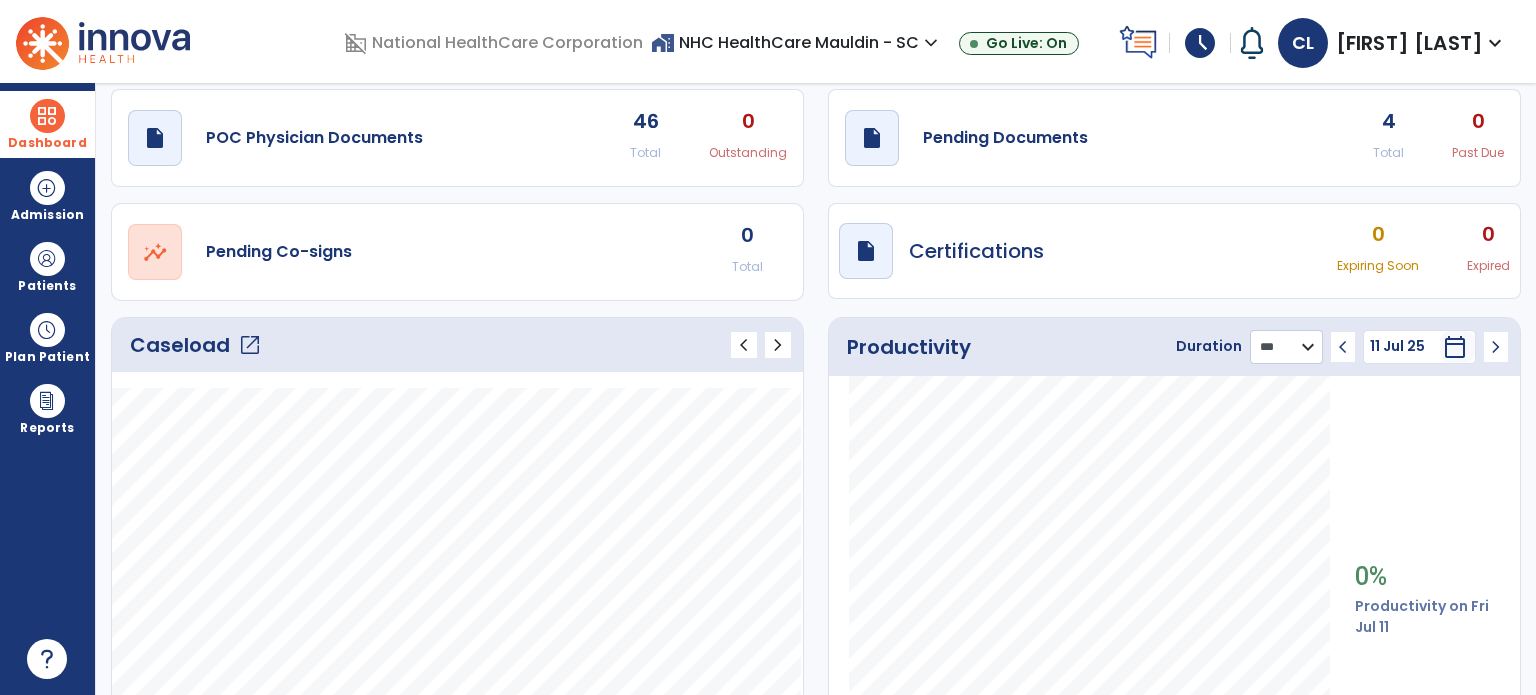 scroll, scrollTop: 216, scrollLeft: 0, axis: vertical 